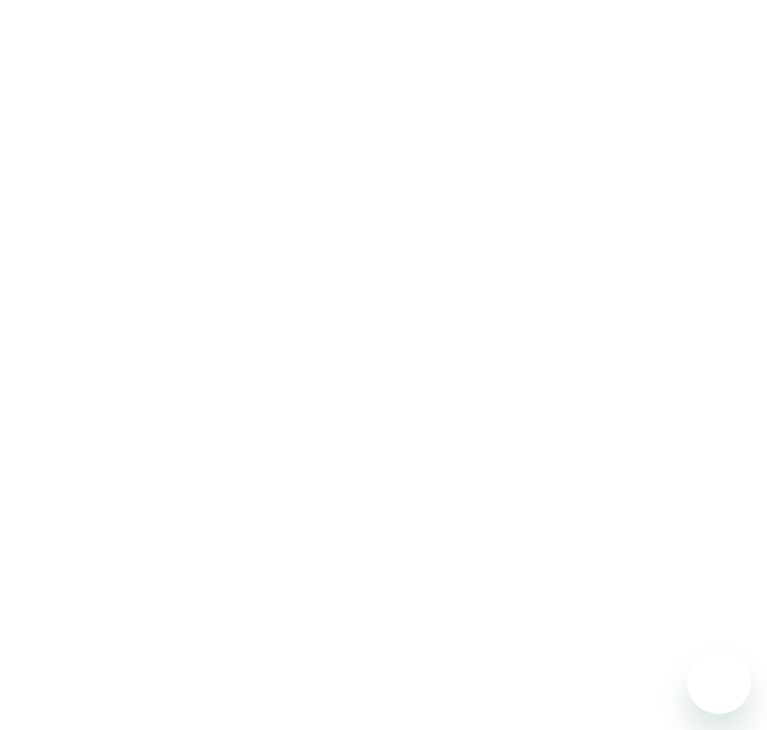 scroll, scrollTop: 0, scrollLeft: 0, axis: both 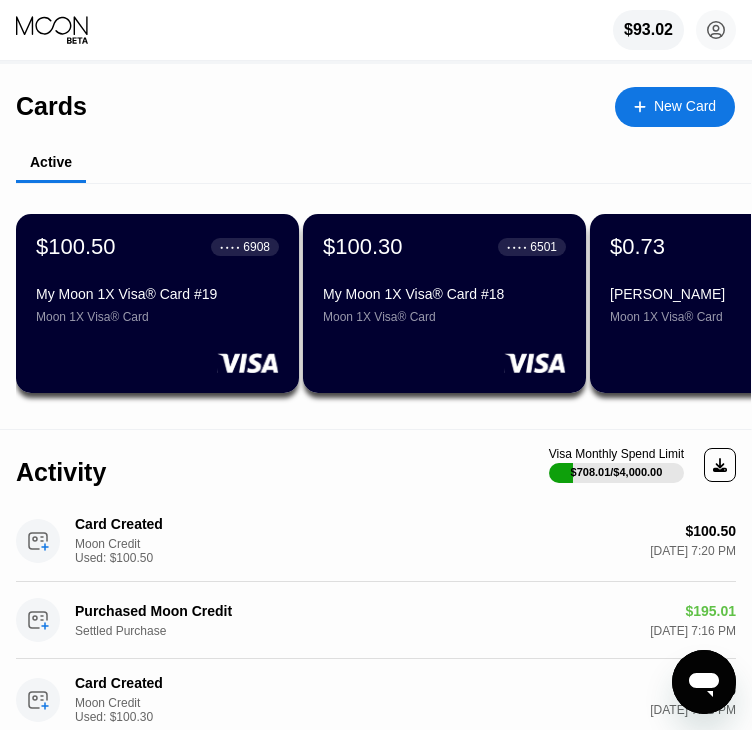 click on "My Moon 1X Visa® Card #18 Moon 1X Visa® Card" at bounding box center (444, 305) 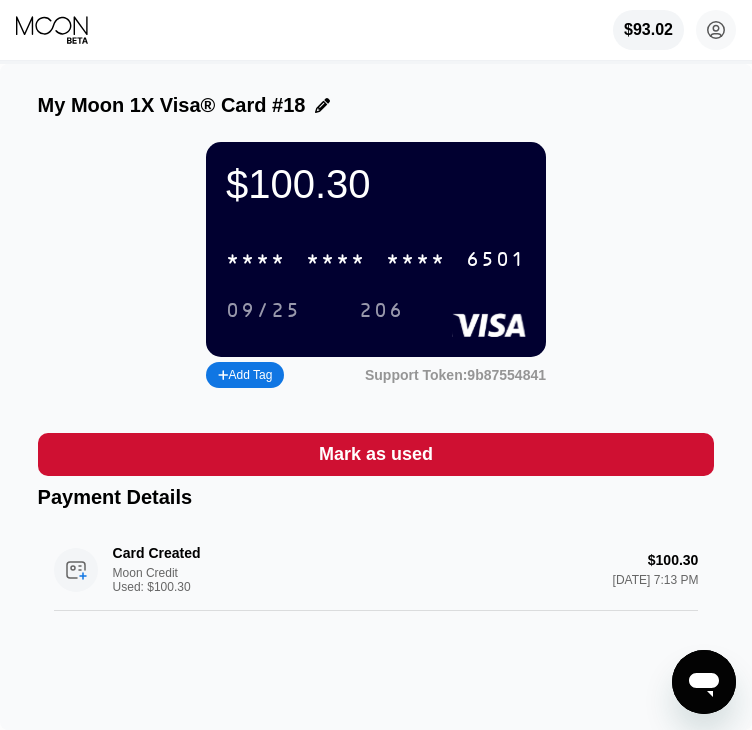 click on "6501" at bounding box center [496, 260] 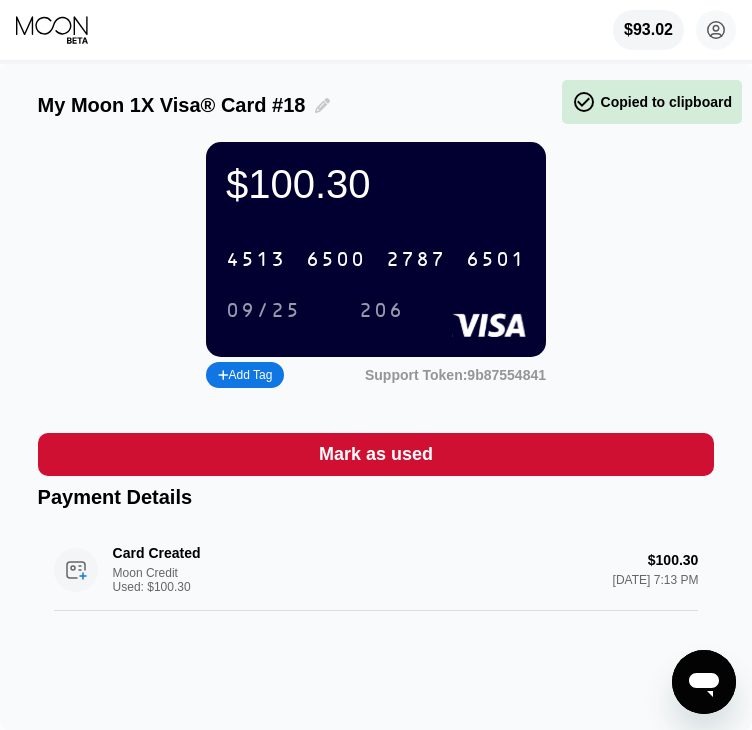 click 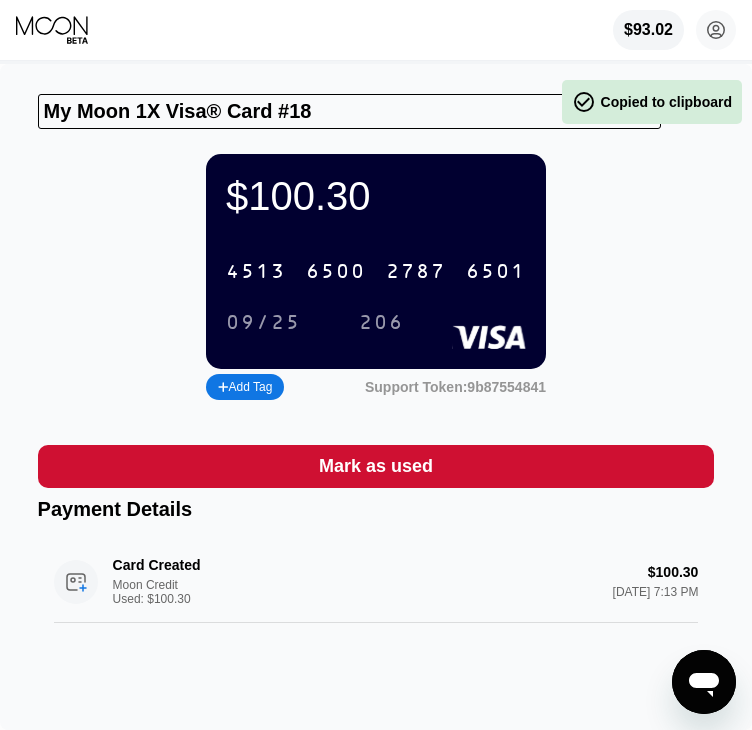 drag, startPoint x: 327, startPoint y: 119, endPoint x: -150, endPoint y: 107, distance: 477.1509 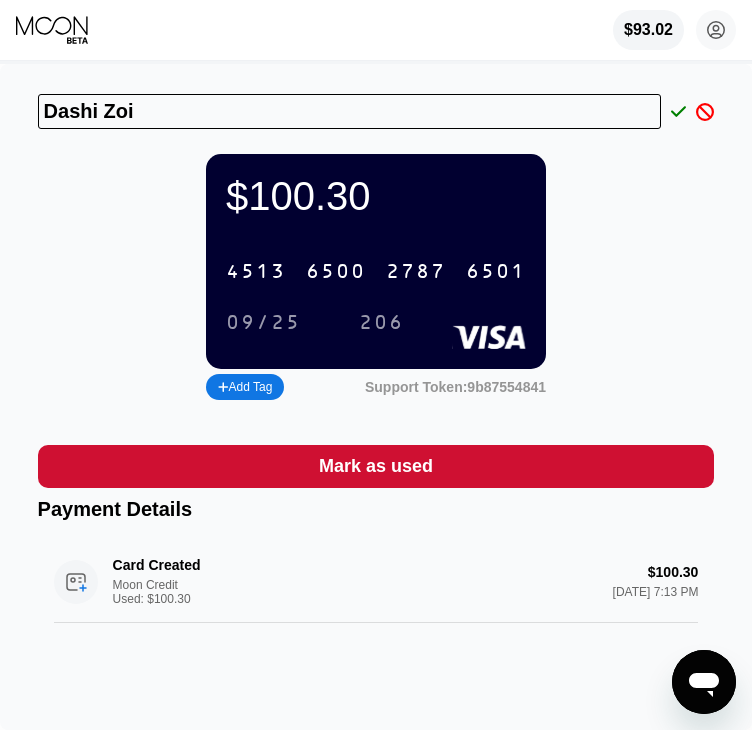 type on "Dashi Zoi" 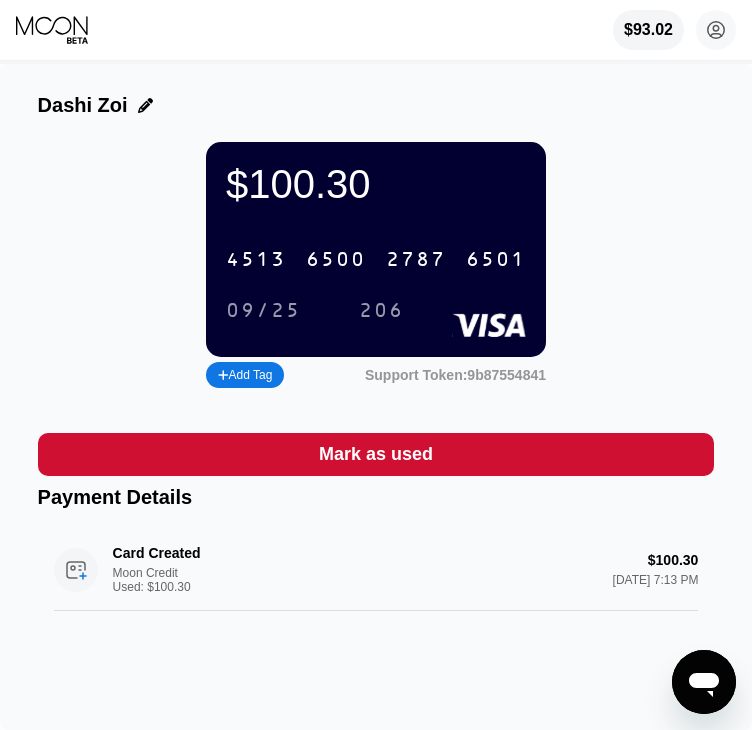 click on "2787" at bounding box center (416, 260) 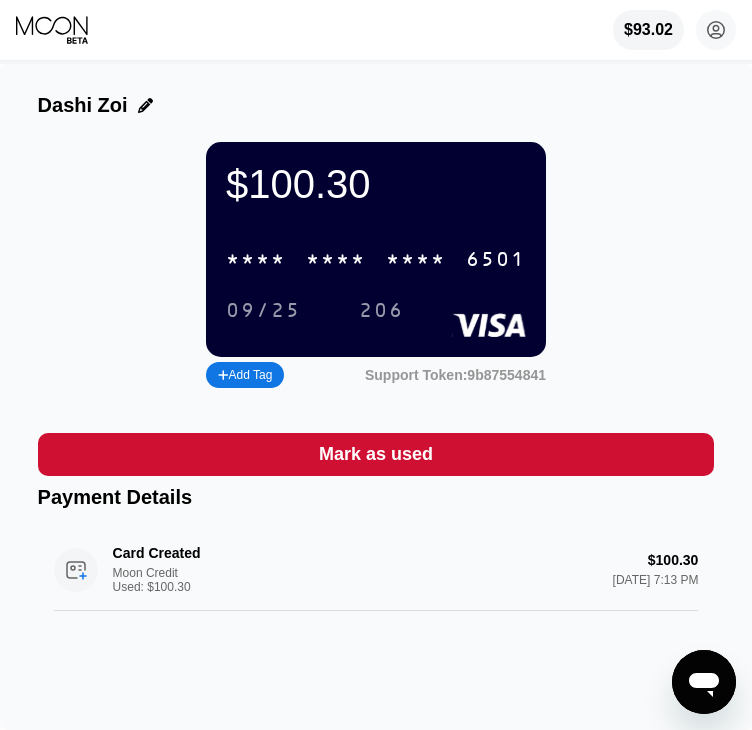 click on "6501" at bounding box center [496, 260] 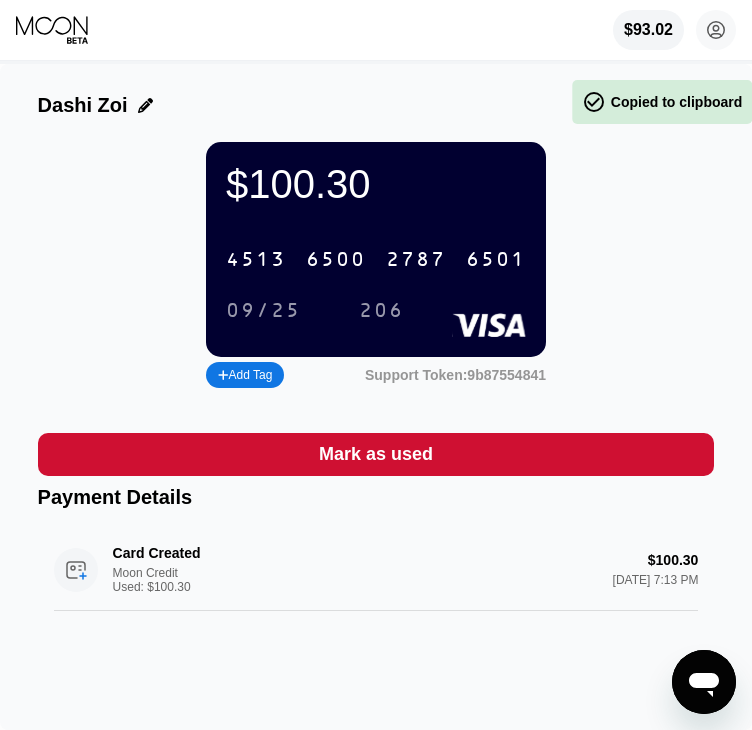 drag, startPoint x: 377, startPoint y: 316, endPoint x: 384, endPoint y: 324, distance: 10.630146 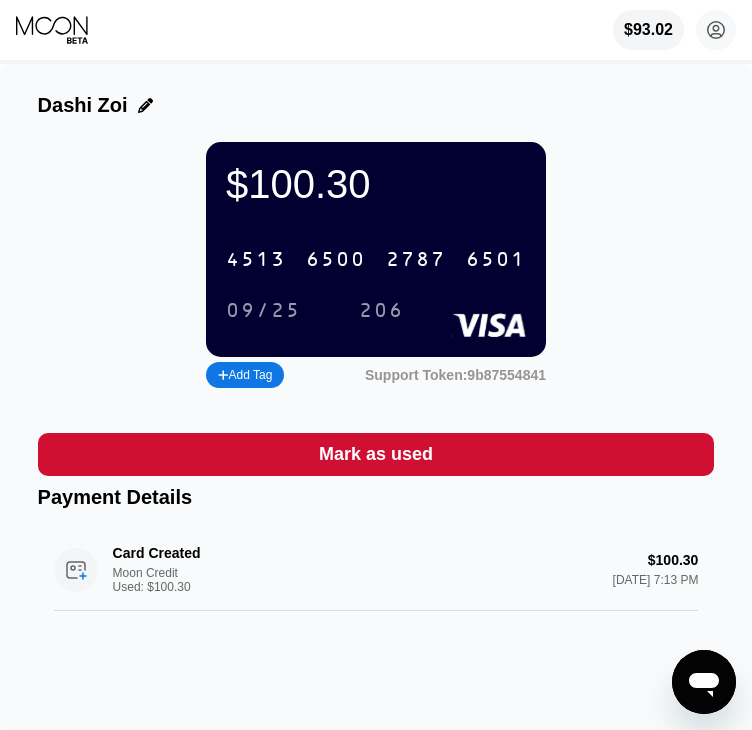 drag, startPoint x: 268, startPoint y: 328, endPoint x: 233, endPoint y: 328, distance: 35 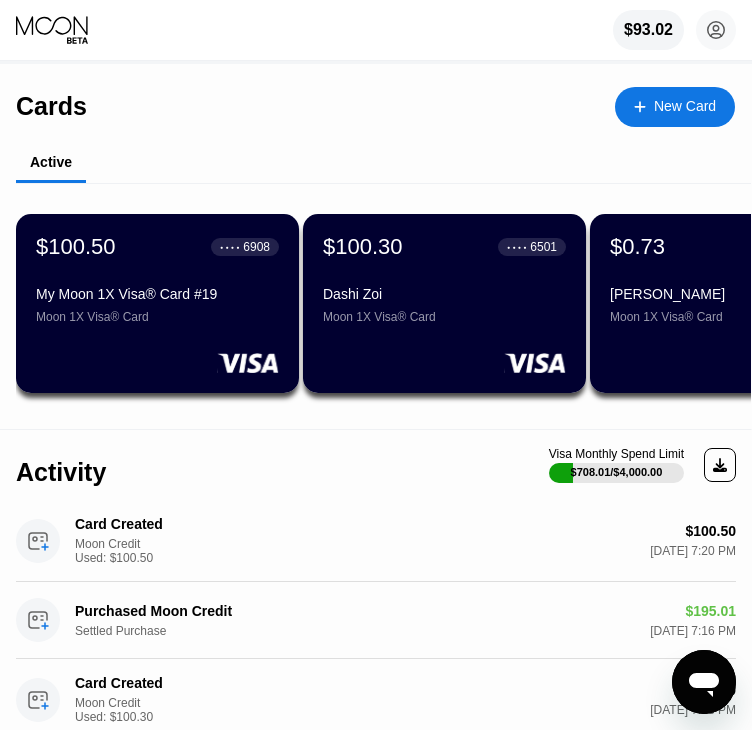 click on "$100.50 ● ● ● ● 6908 My Moon 1X Visa® Card #19 Moon 1X Visa® Card" at bounding box center (157, 303) 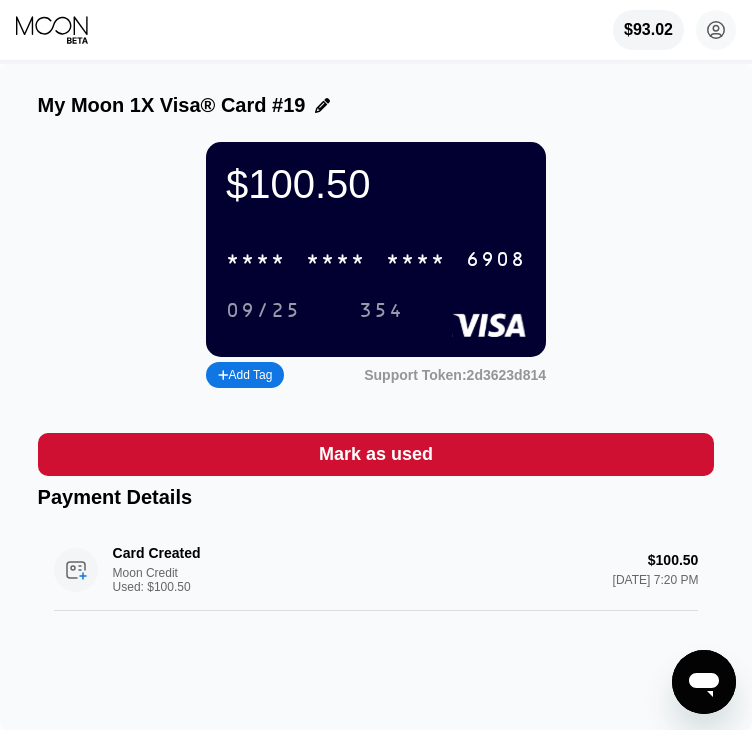 click on "6908" at bounding box center (496, 260) 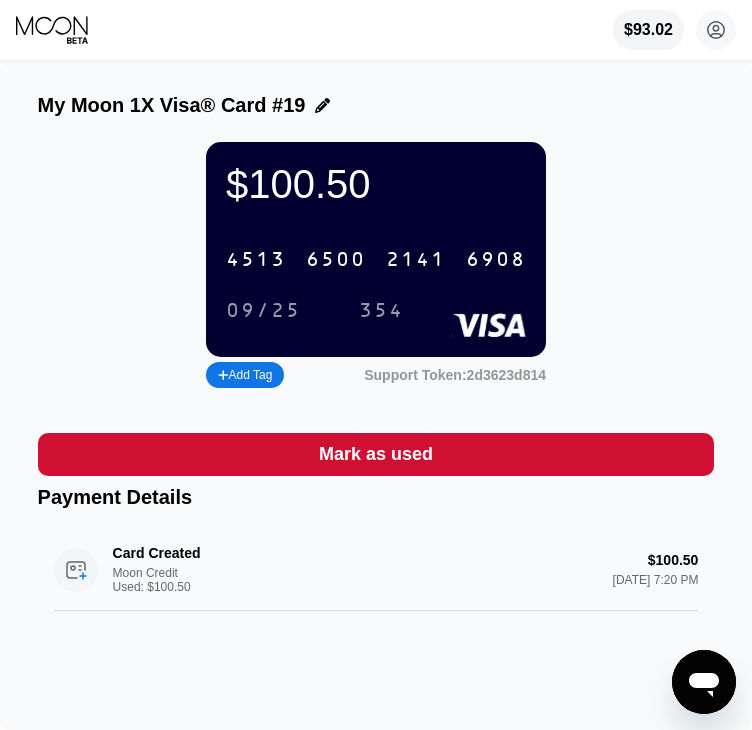 drag, startPoint x: 277, startPoint y: 317, endPoint x: 14, endPoint y: 317, distance: 263 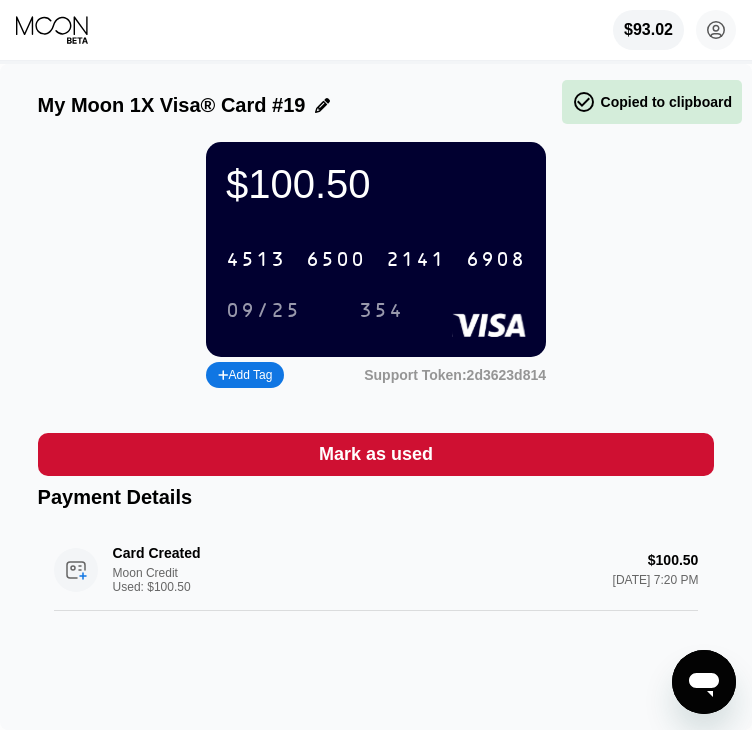 drag, startPoint x: 371, startPoint y: 324, endPoint x: 304, endPoint y: 329, distance: 67.18631 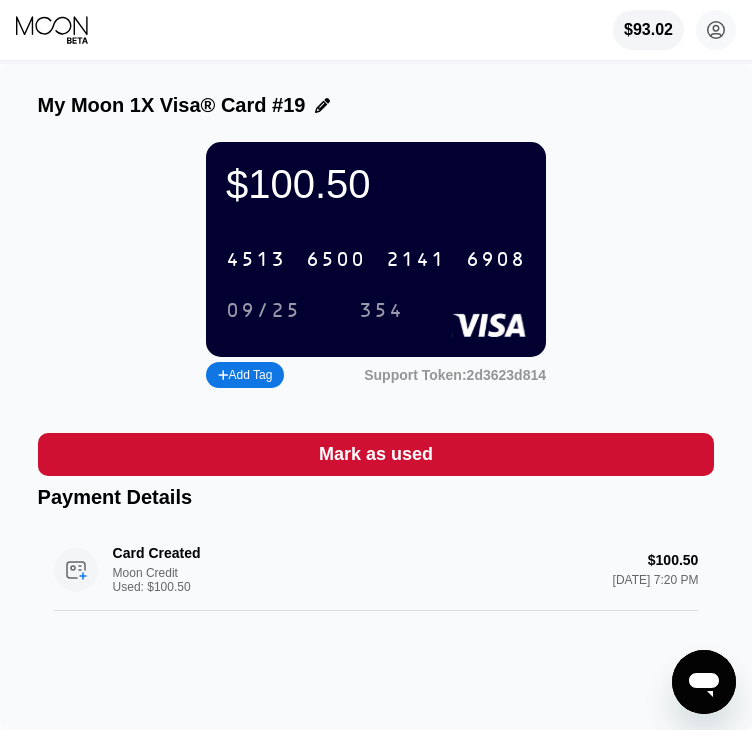 click on "$100.50 4513 6500 2141 6908 09/25 354  Add Tag Support Token:  2d3623d814" at bounding box center (376, 267) 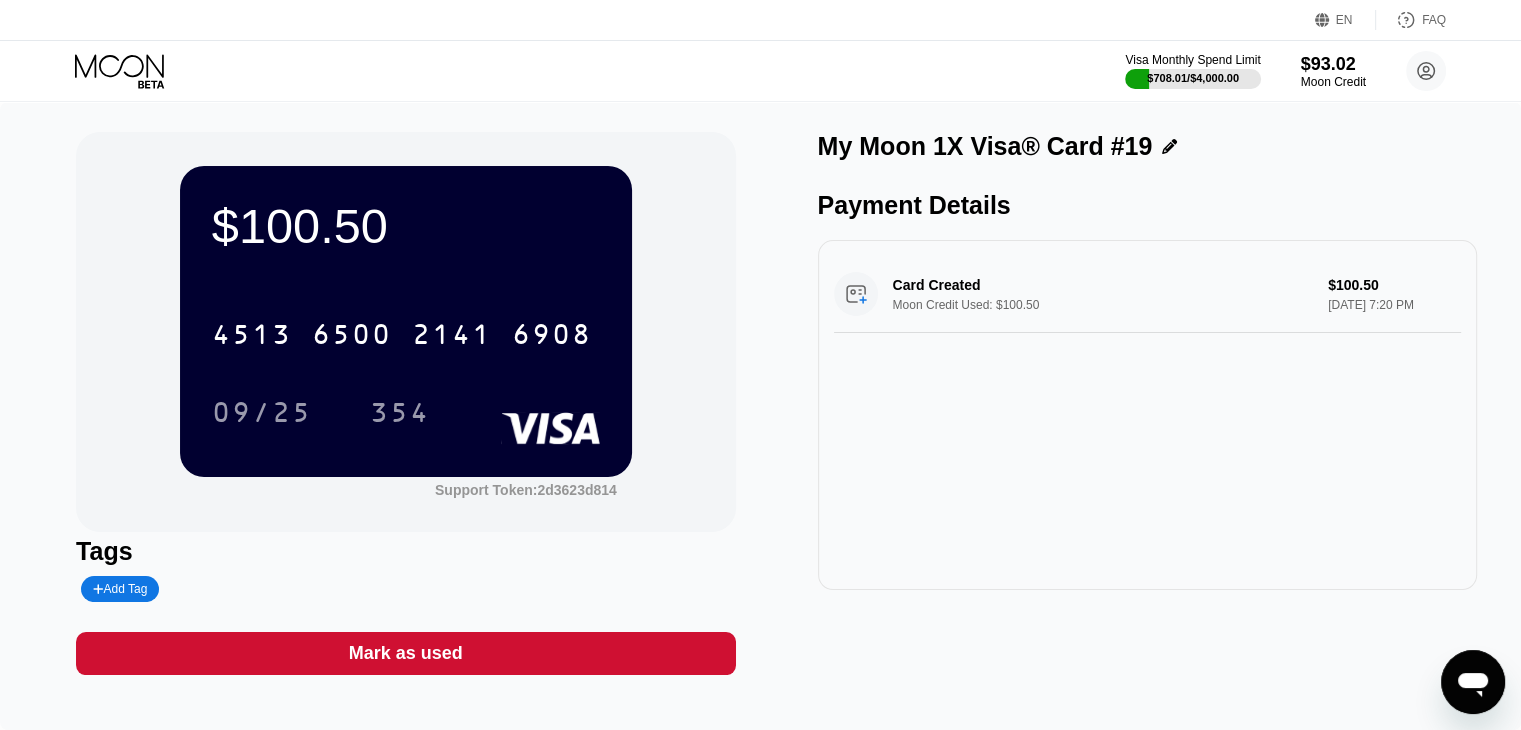 click 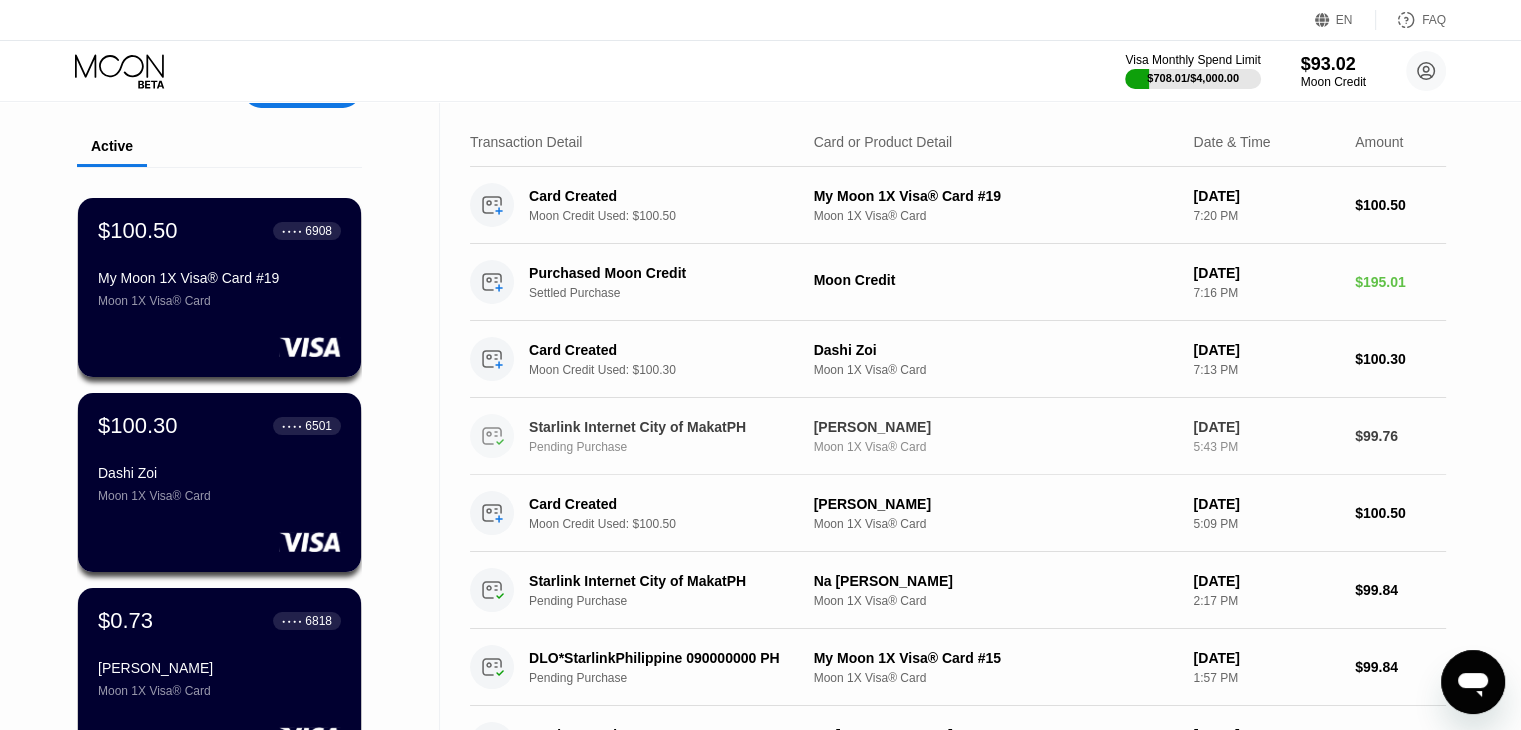 scroll, scrollTop: 0, scrollLeft: 0, axis: both 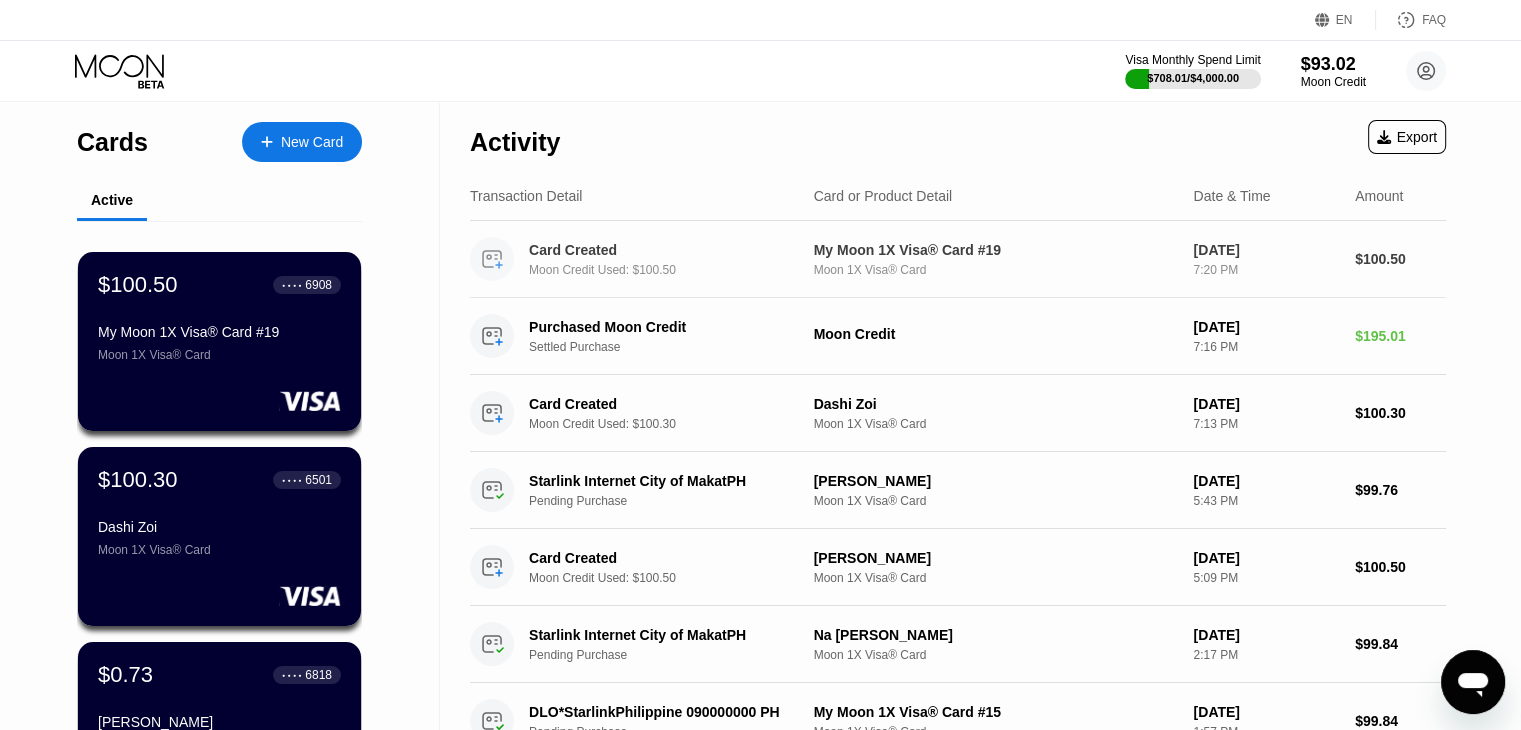 click on "[DATE]" at bounding box center (1266, 250) 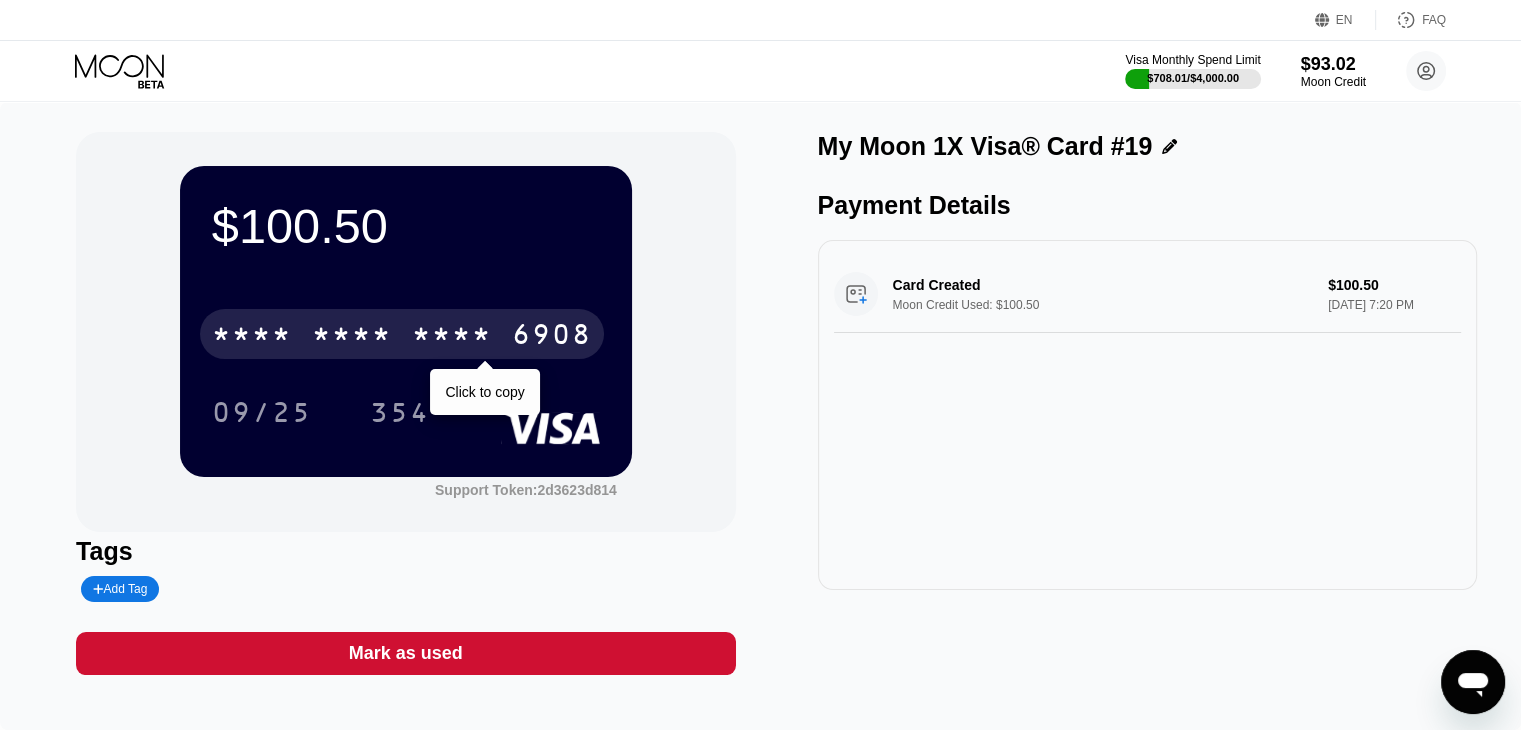 scroll, scrollTop: 100, scrollLeft: 0, axis: vertical 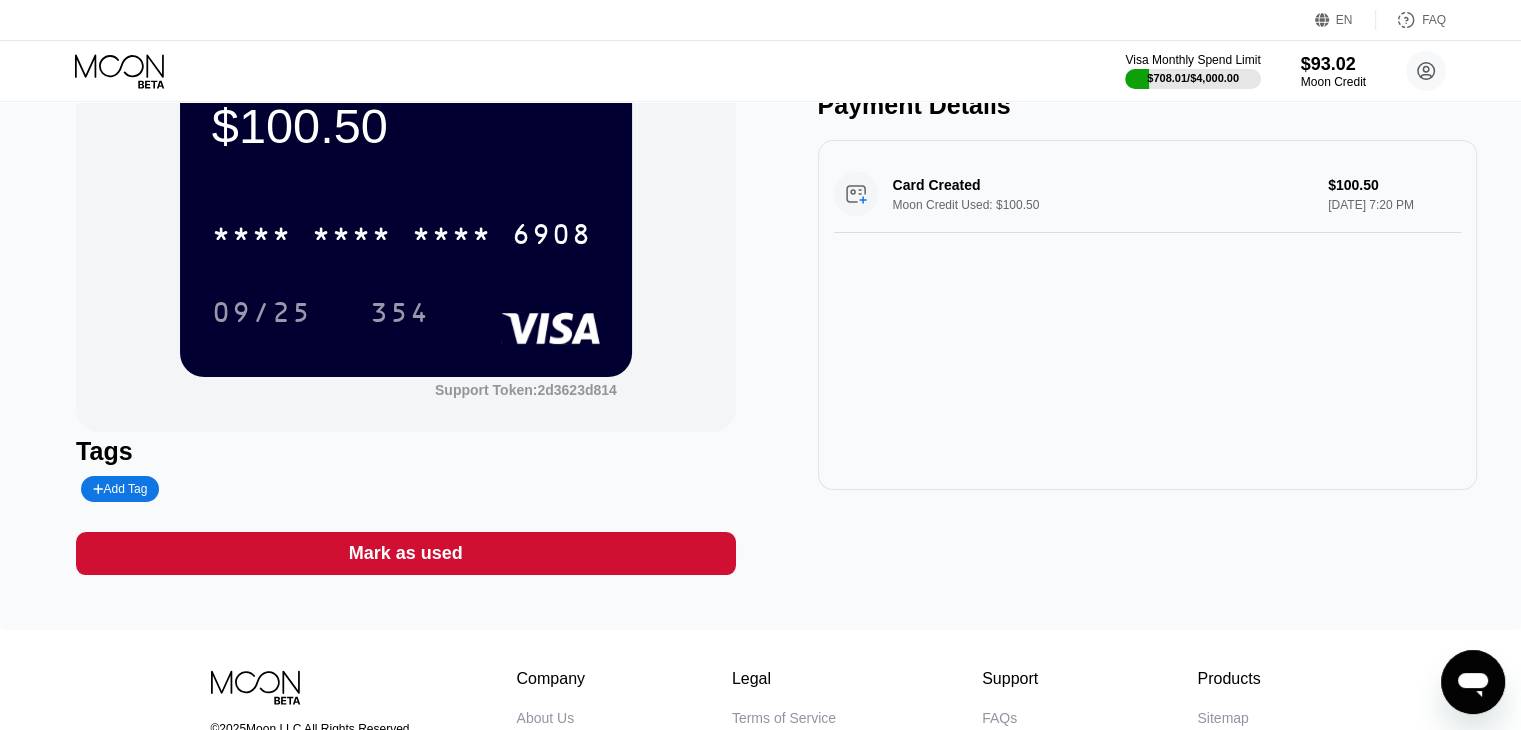 click 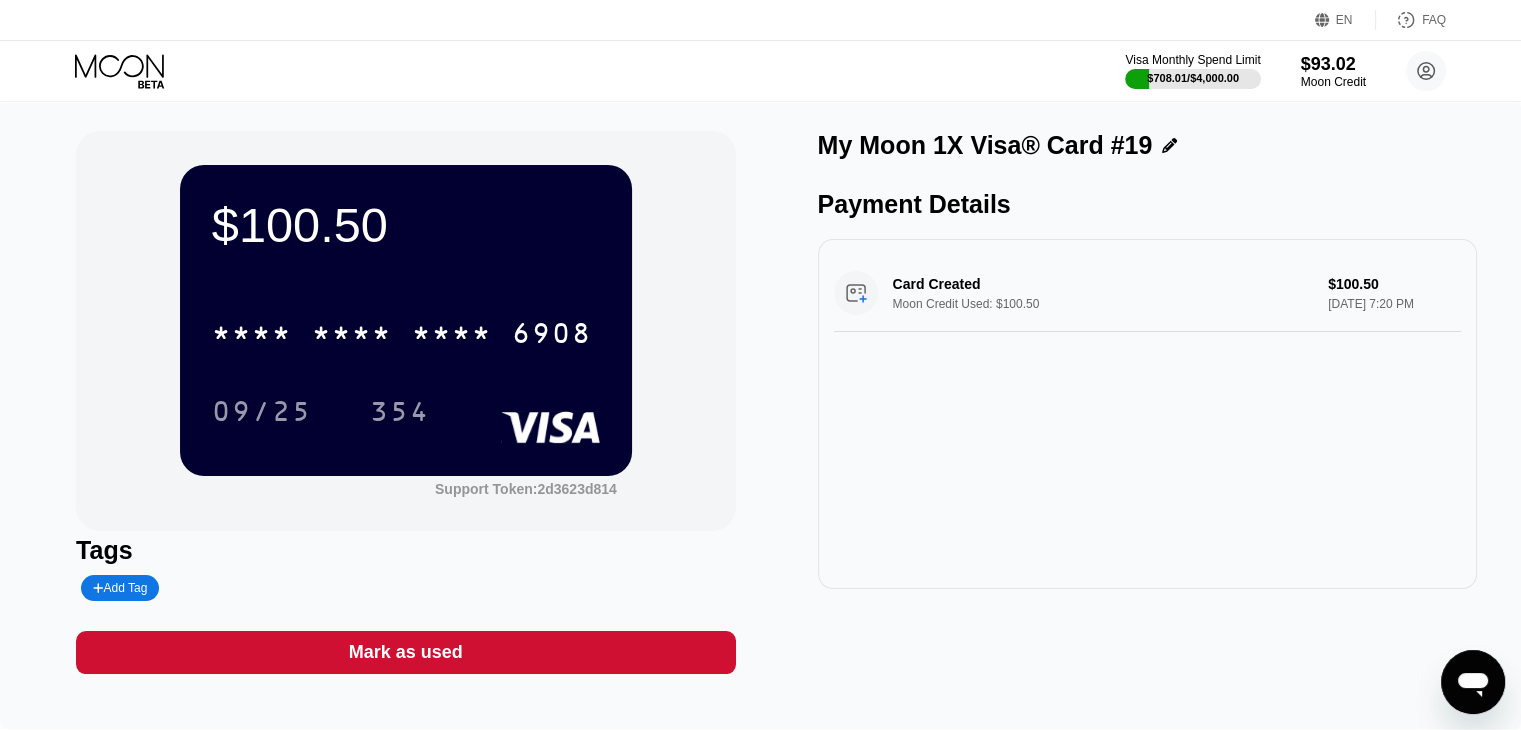 scroll, scrollTop: 0, scrollLeft: 0, axis: both 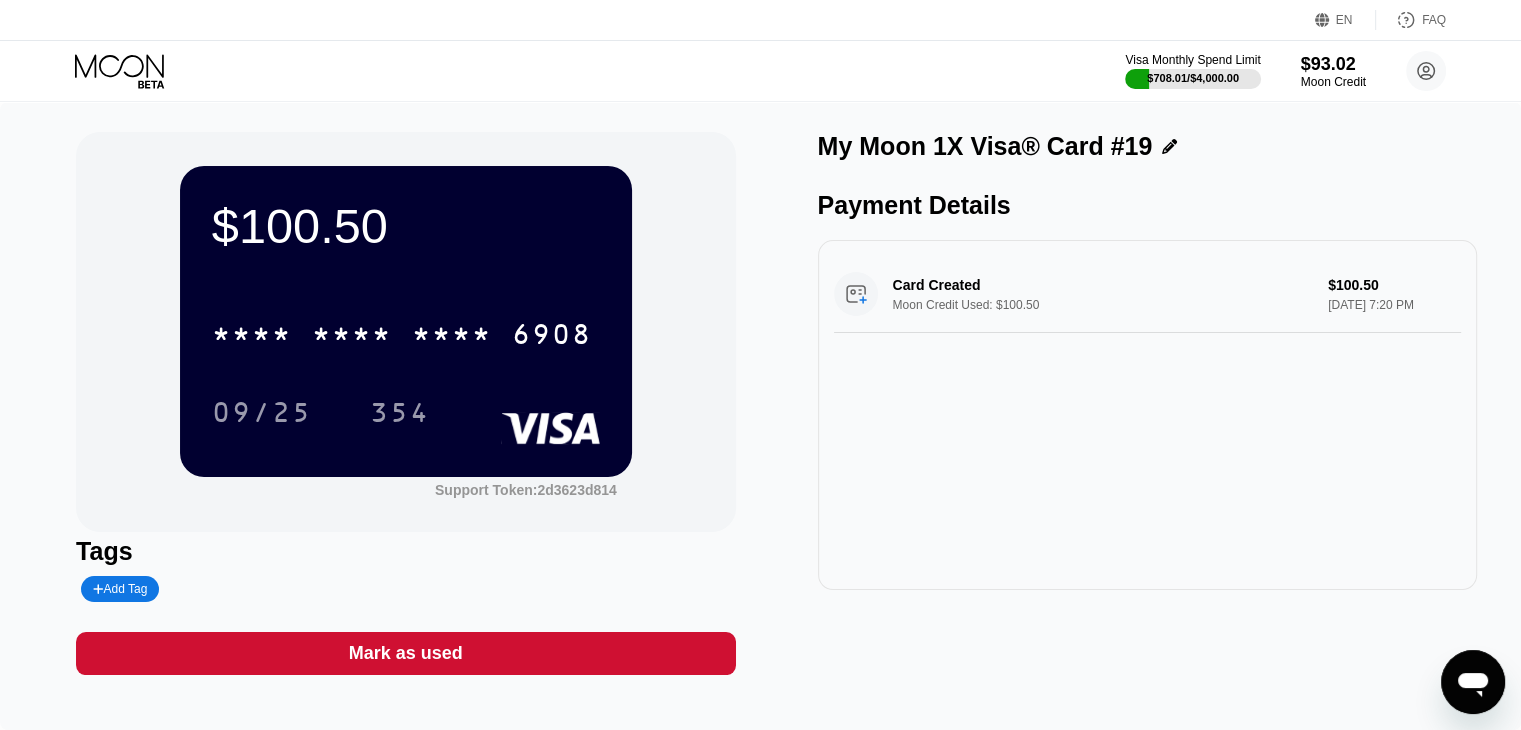 click on "Card Created Moon Credit Used: $100.50 $100.50 [DATE] 7:20 PM" at bounding box center (1147, 294) 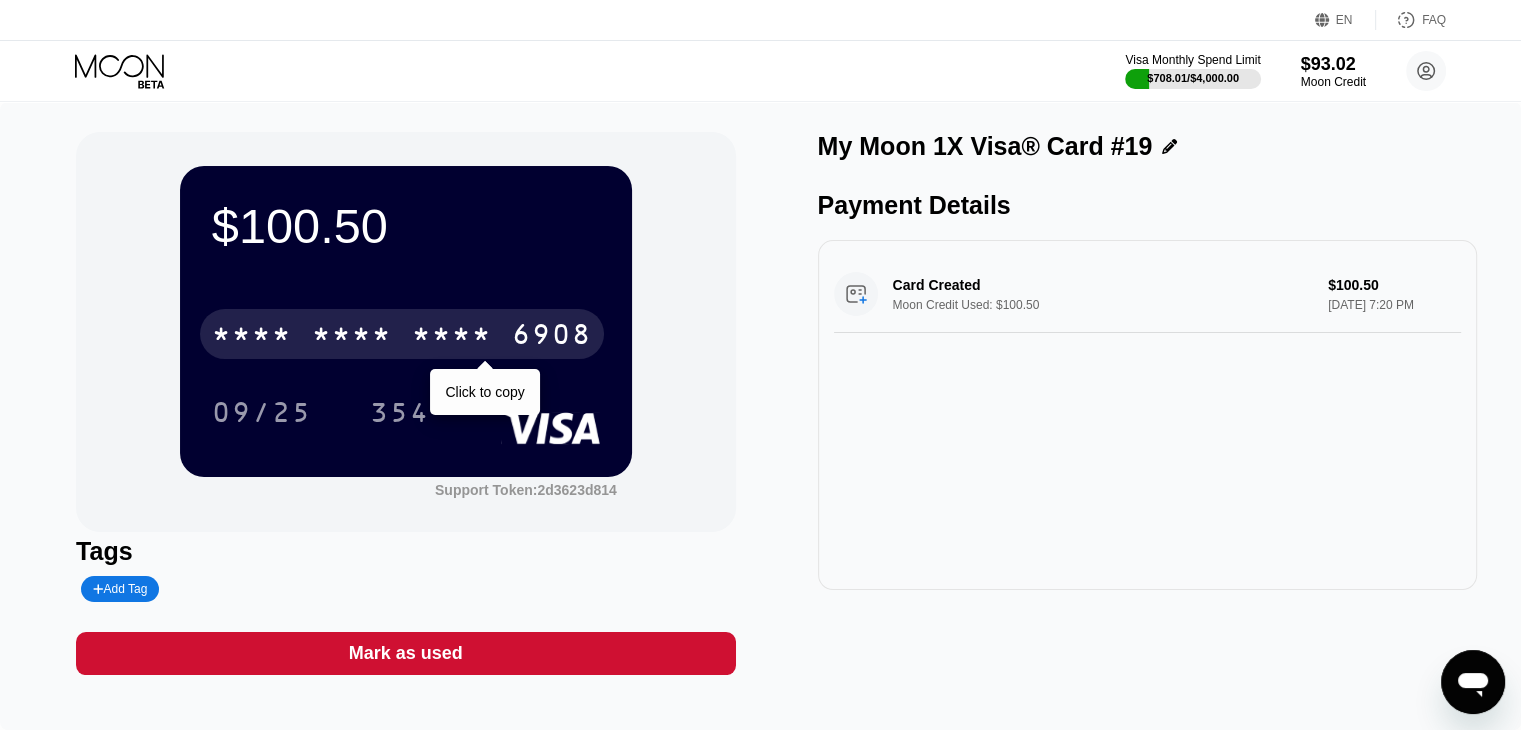 click on "6908" at bounding box center (552, 337) 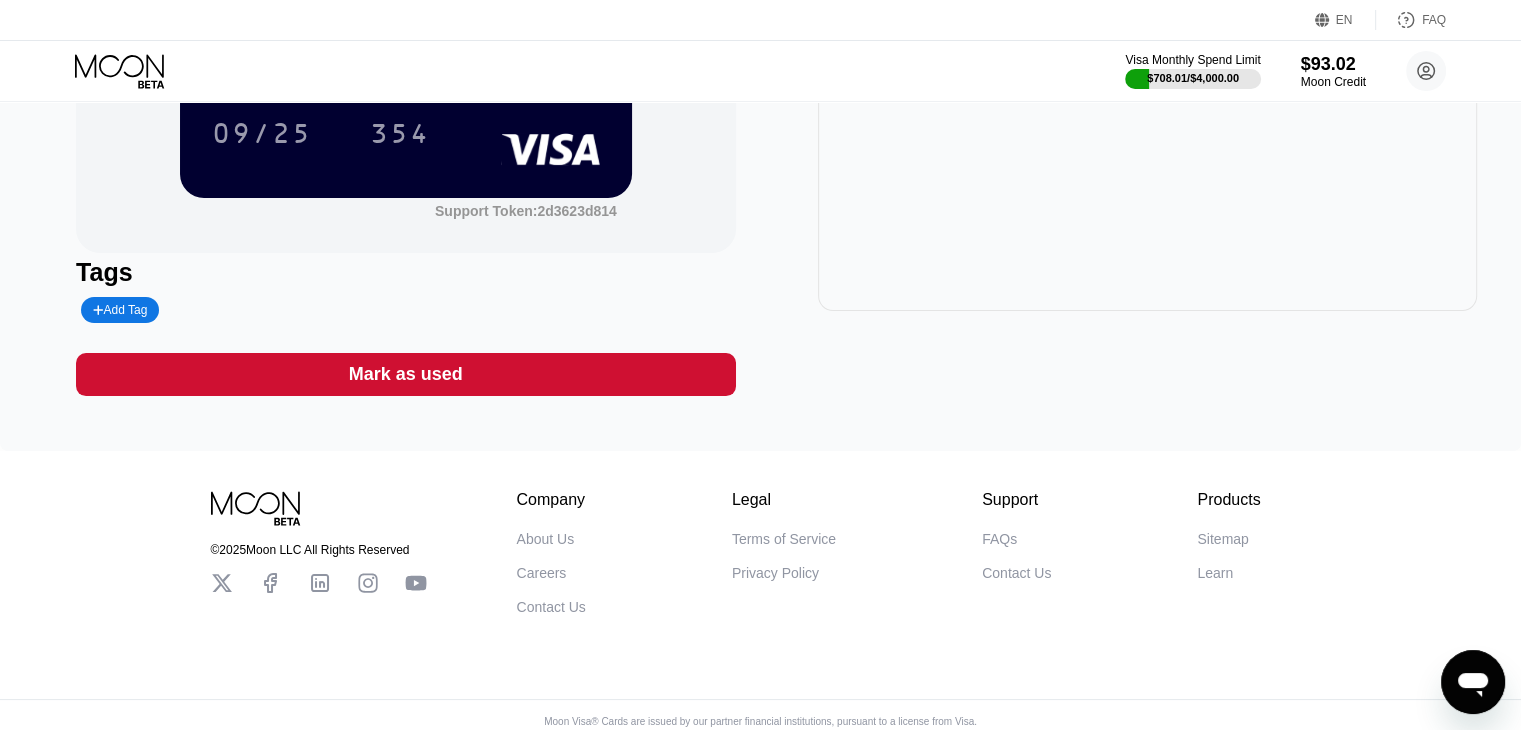 scroll, scrollTop: 0, scrollLeft: 0, axis: both 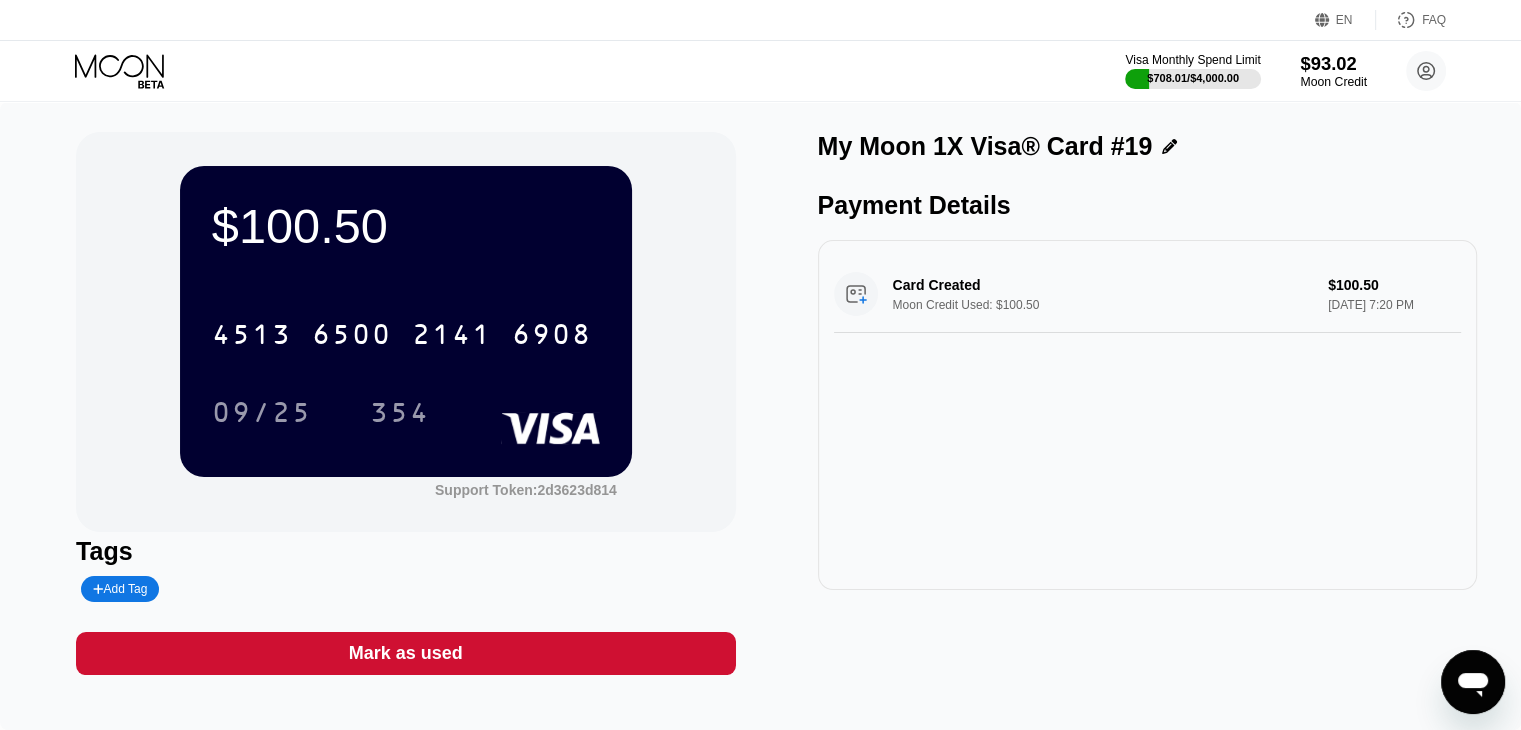 click on "$93.02" at bounding box center (1333, 63) 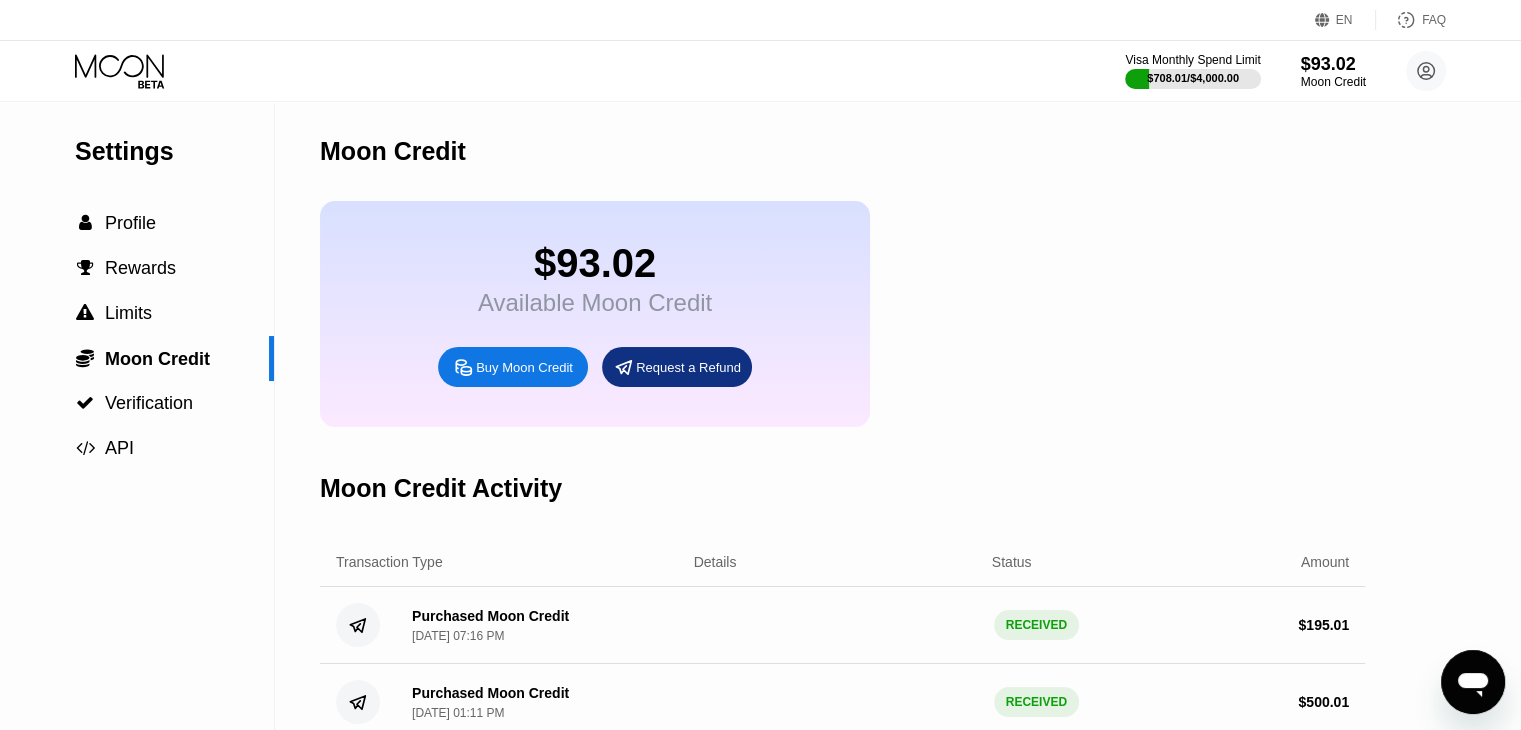 click on "Buy Moon Credit" at bounding box center (524, 367) 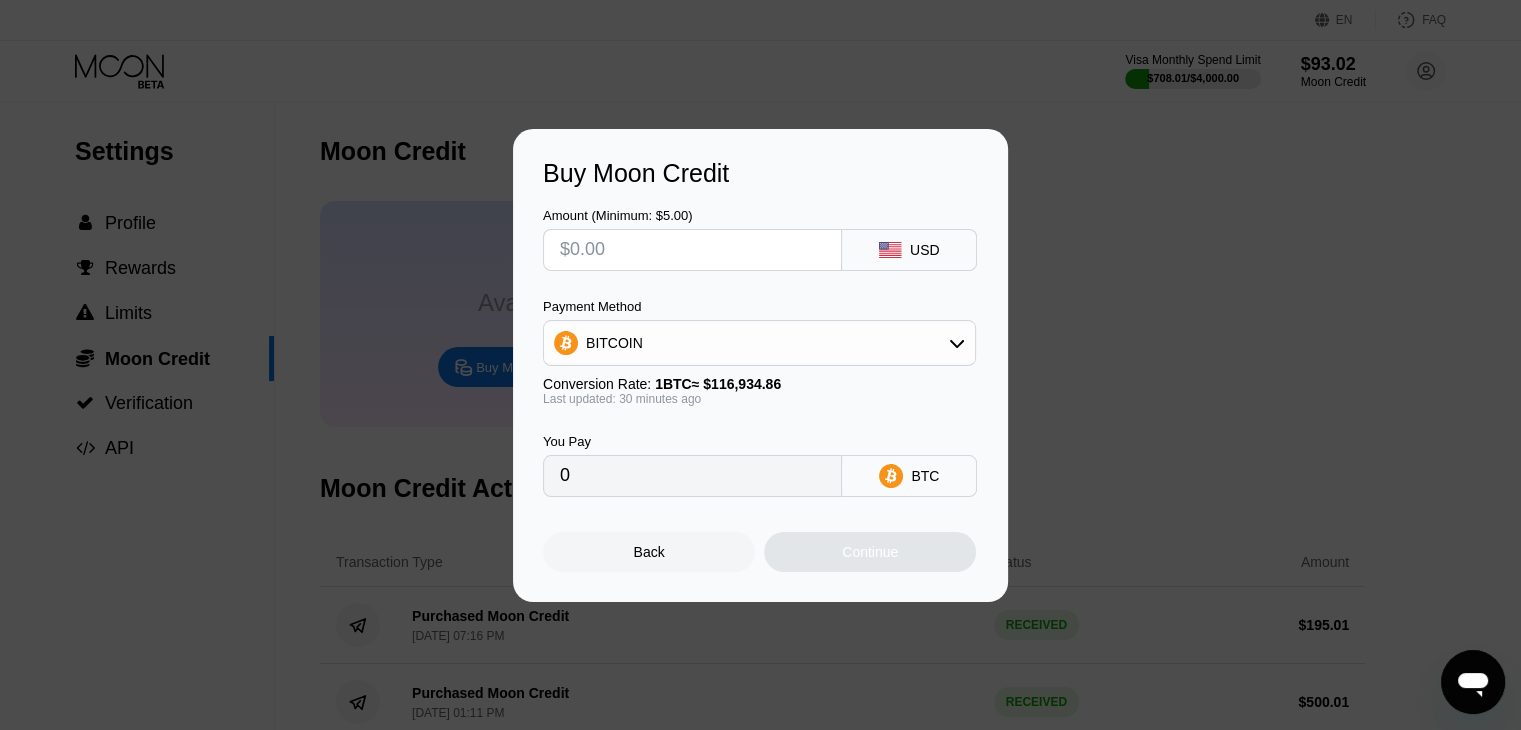 click on "BITCOIN" at bounding box center [759, 343] 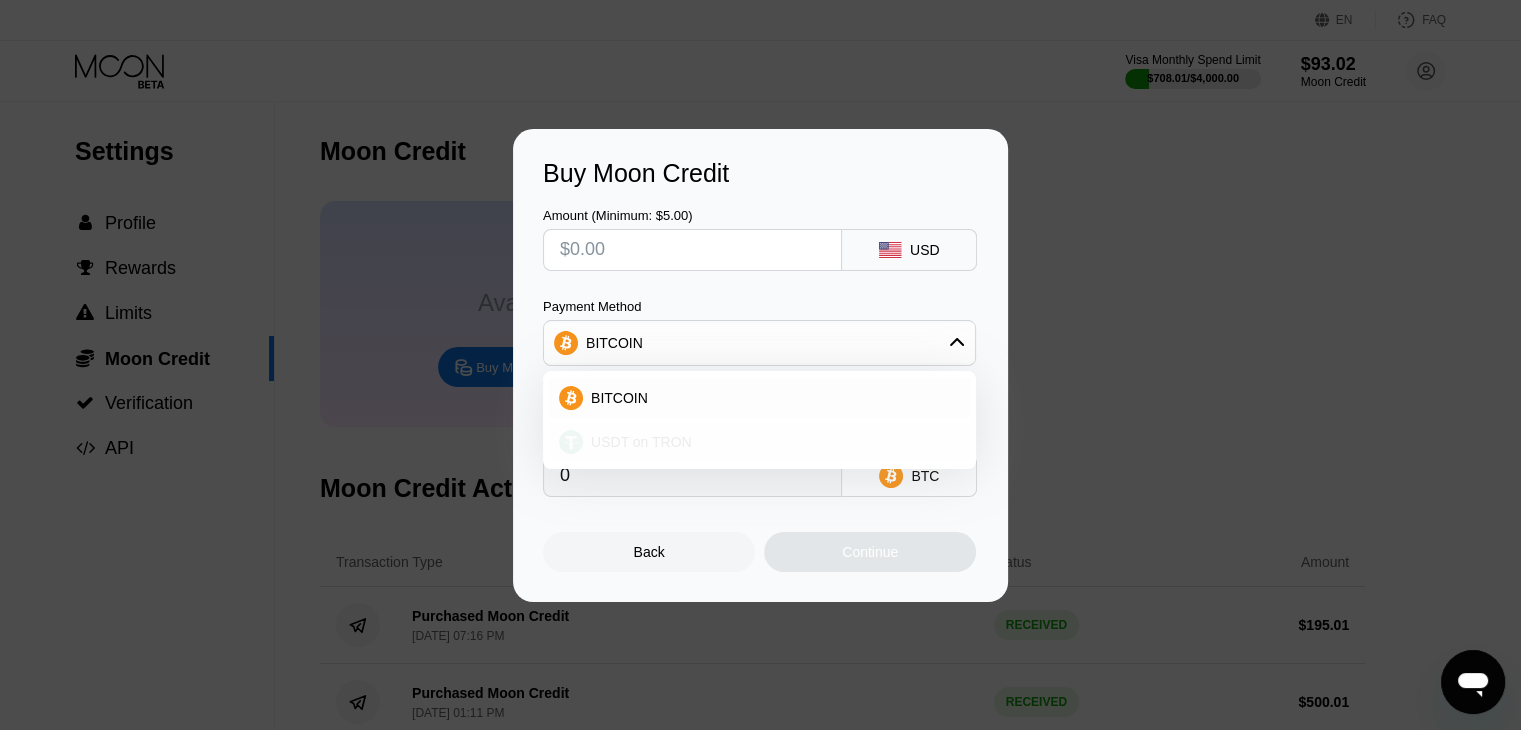 click on "USDT on TRON" at bounding box center (771, 442) 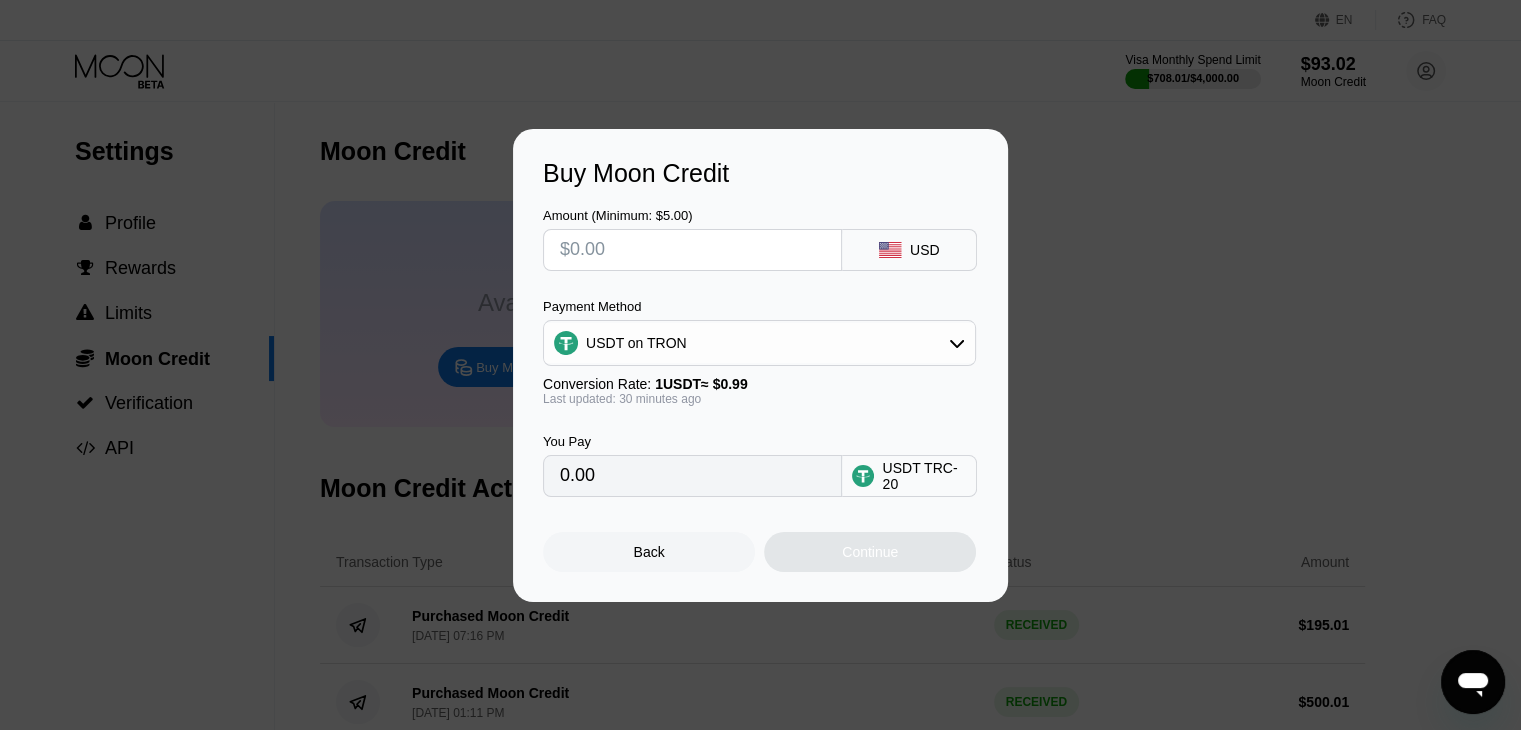 click at bounding box center (692, 250) 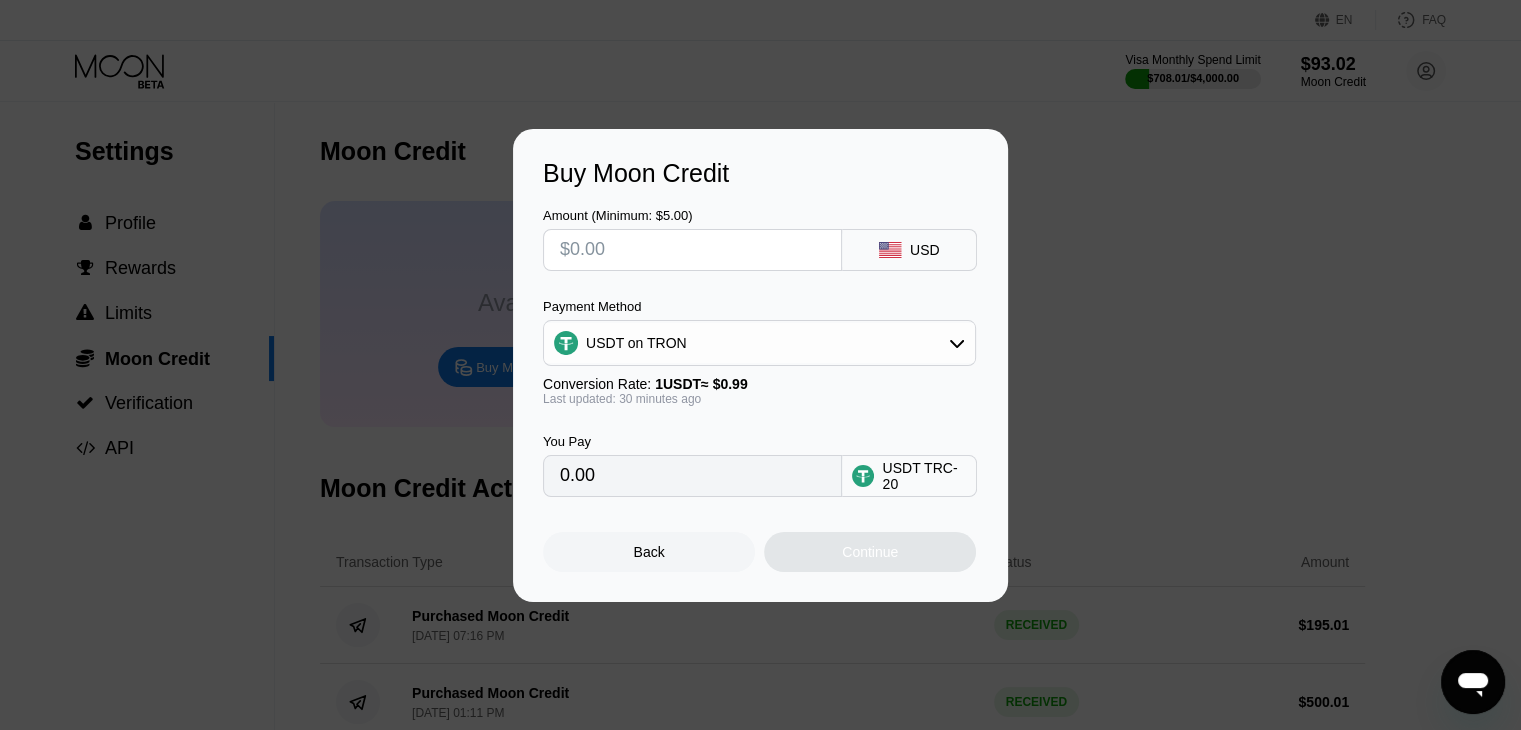 type on "$6" 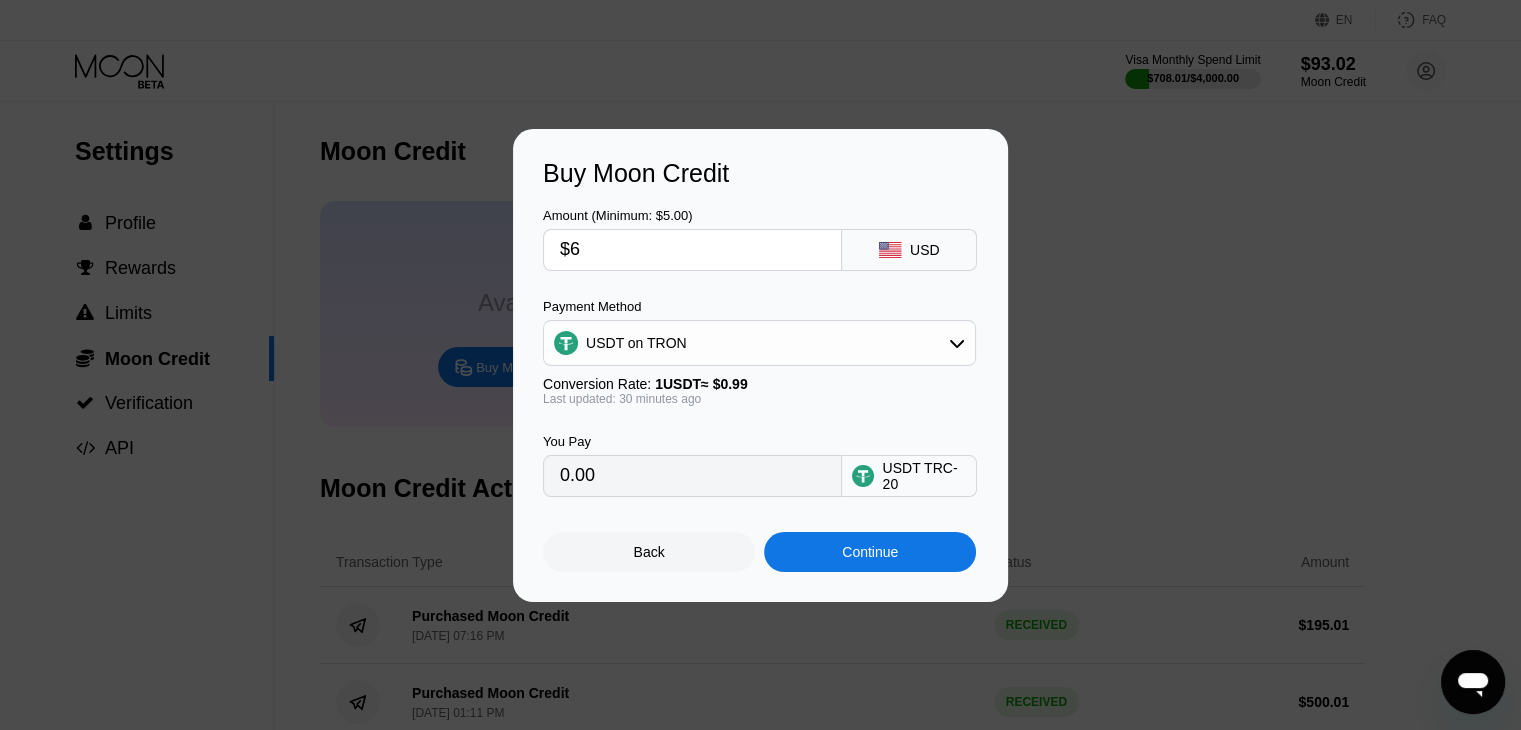 type on "6.06" 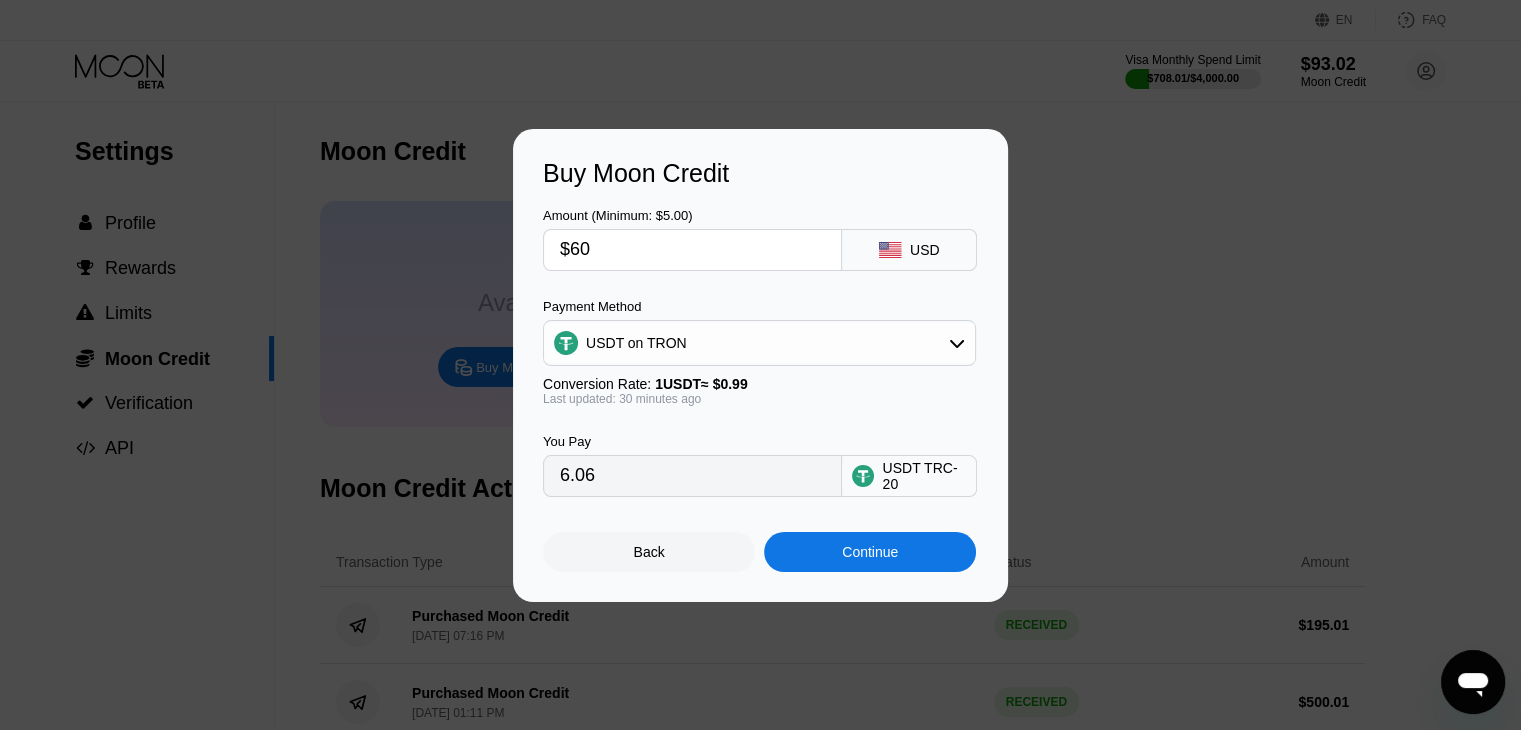 type on "$600" 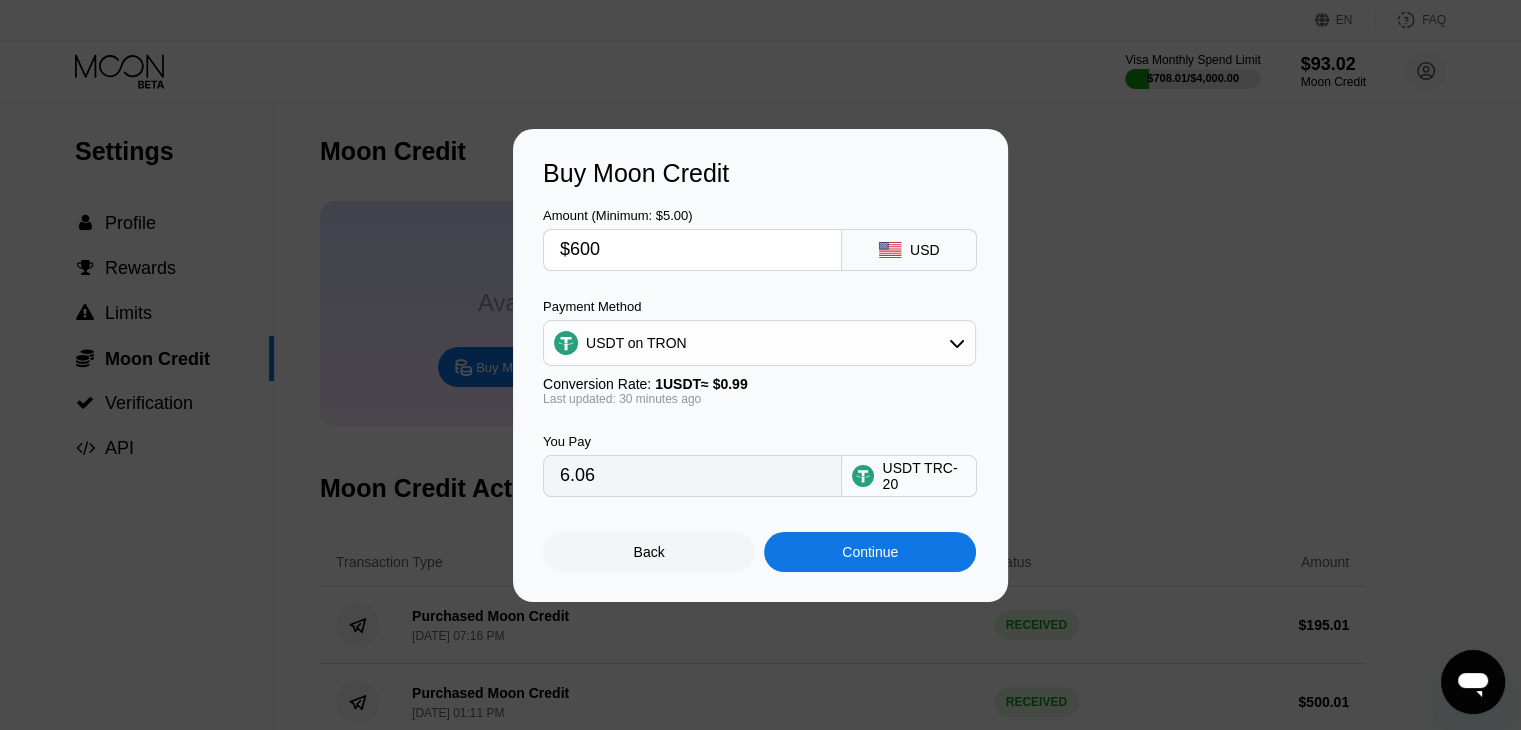 type on "606.06" 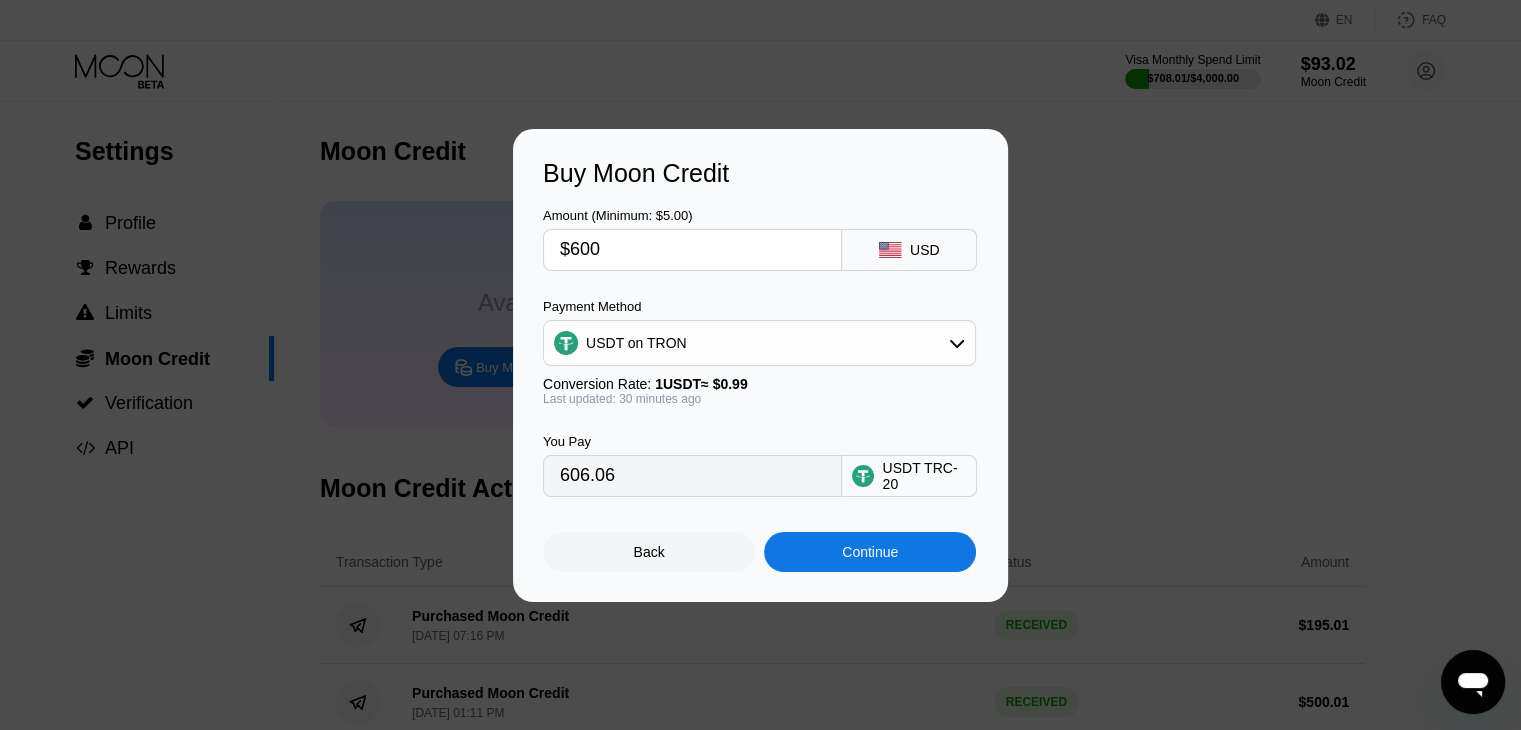 type on "$600" 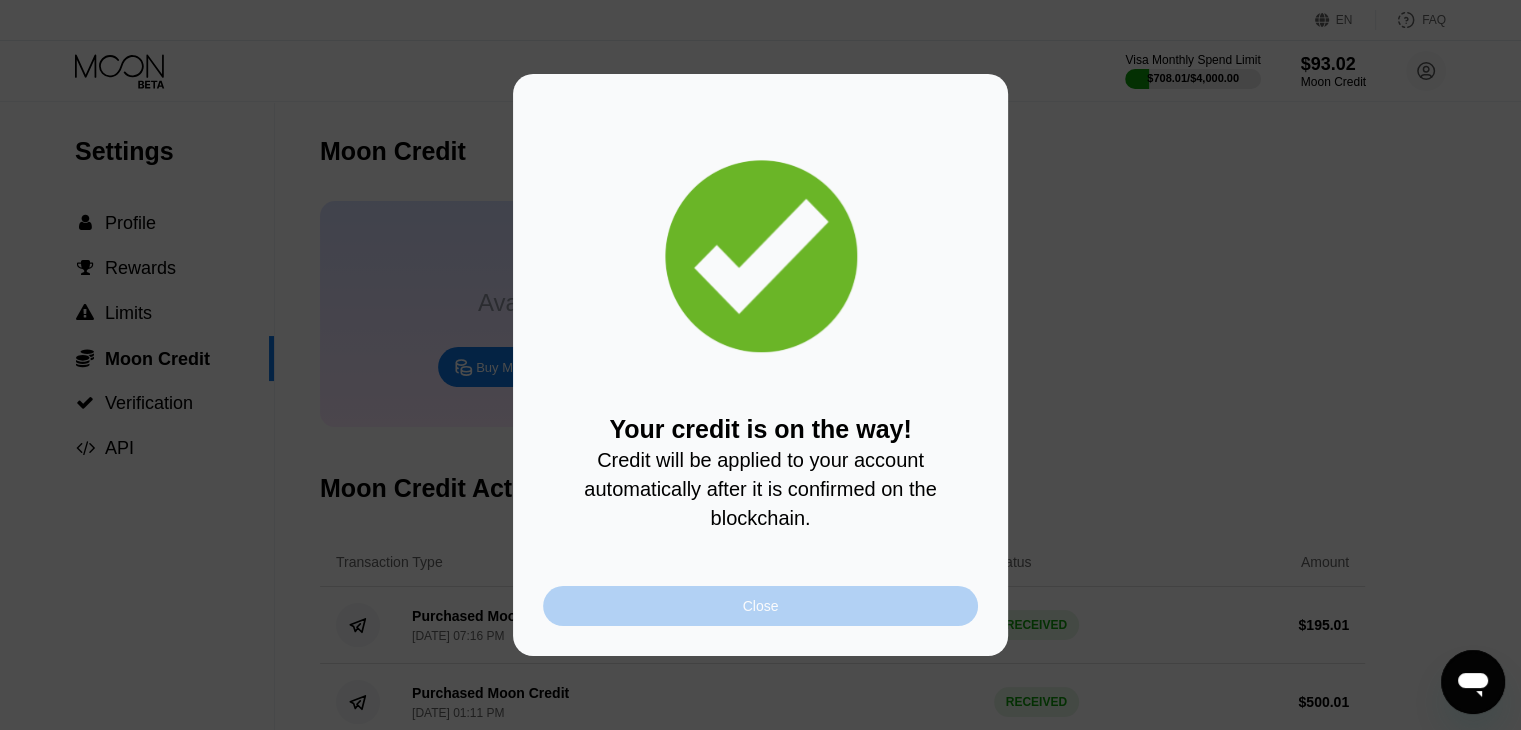 click on "Close" at bounding box center (760, 606) 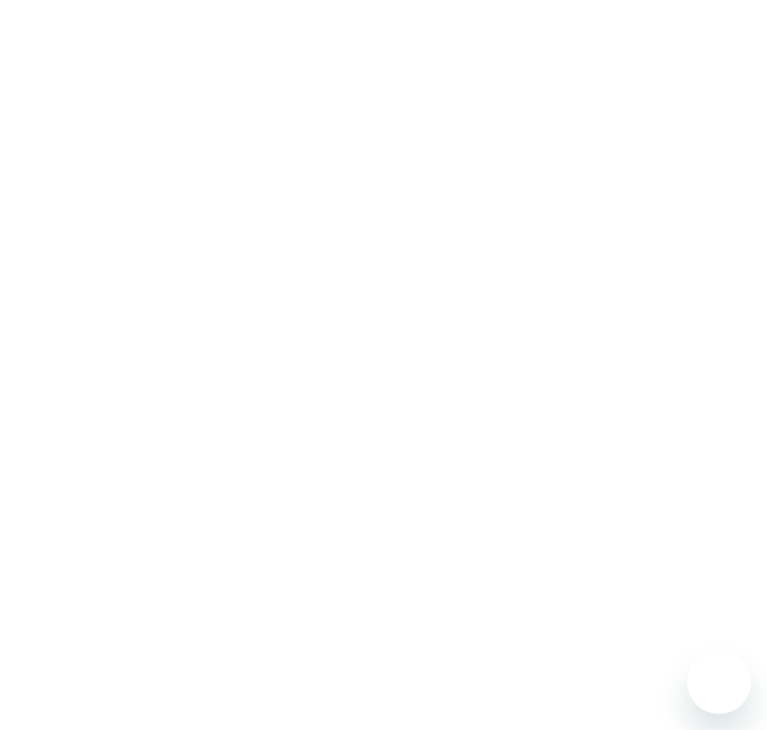 scroll, scrollTop: 0, scrollLeft: 0, axis: both 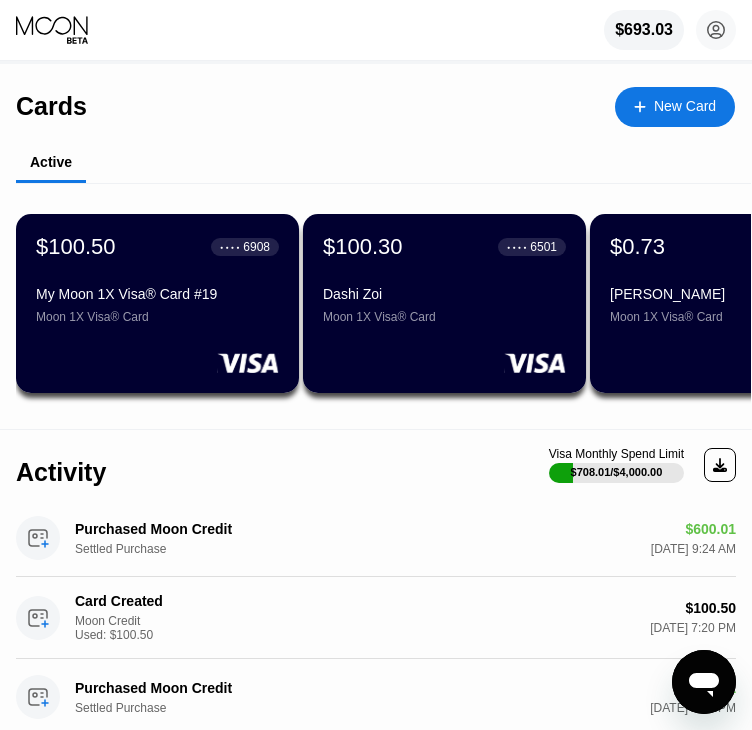 click on "Dashi Zoi Moon 1X Visa® Card" at bounding box center [444, 305] 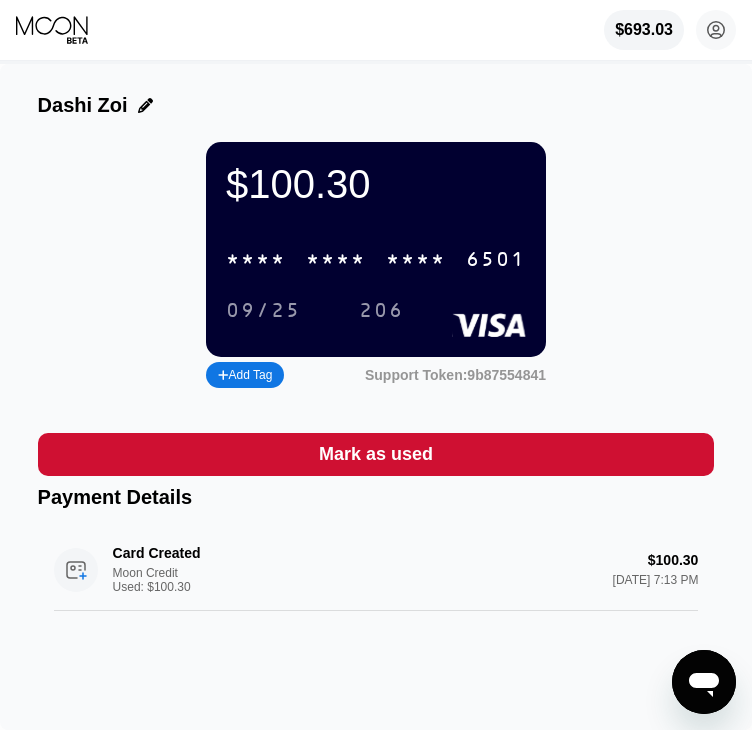 click on "6501" at bounding box center (496, 260) 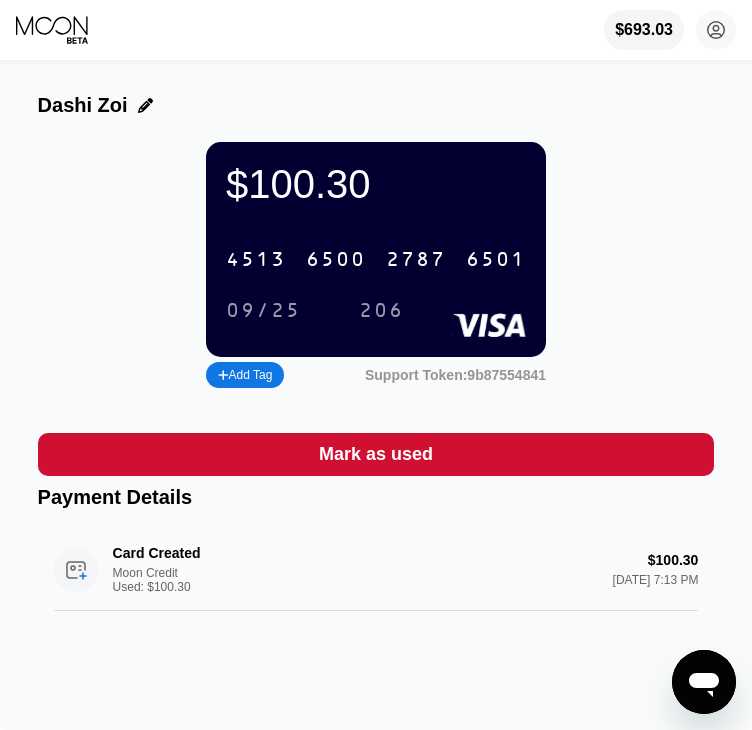 click on "09/25" at bounding box center [263, 311] 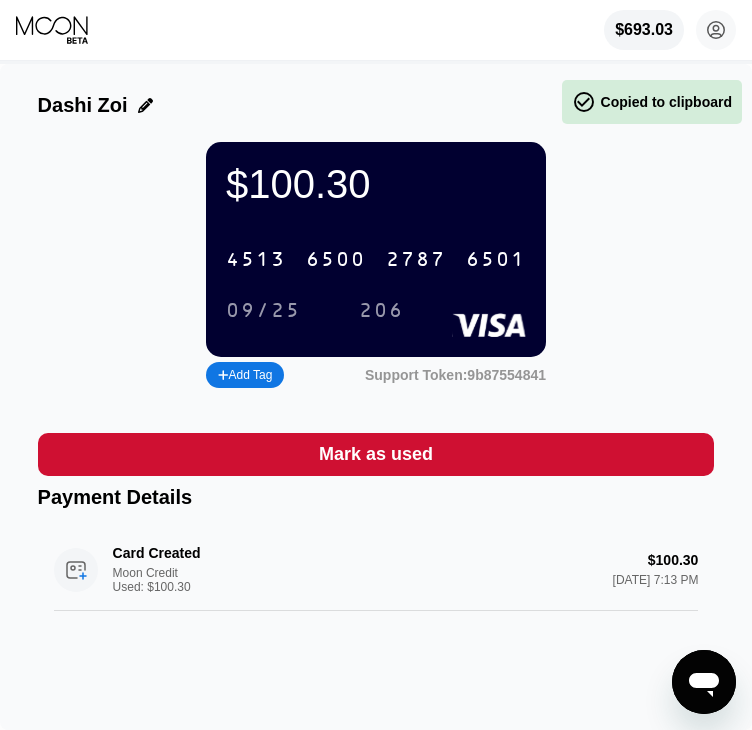 drag, startPoint x: 394, startPoint y: 327, endPoint x: 277, endPoint y: 327, distance: 117 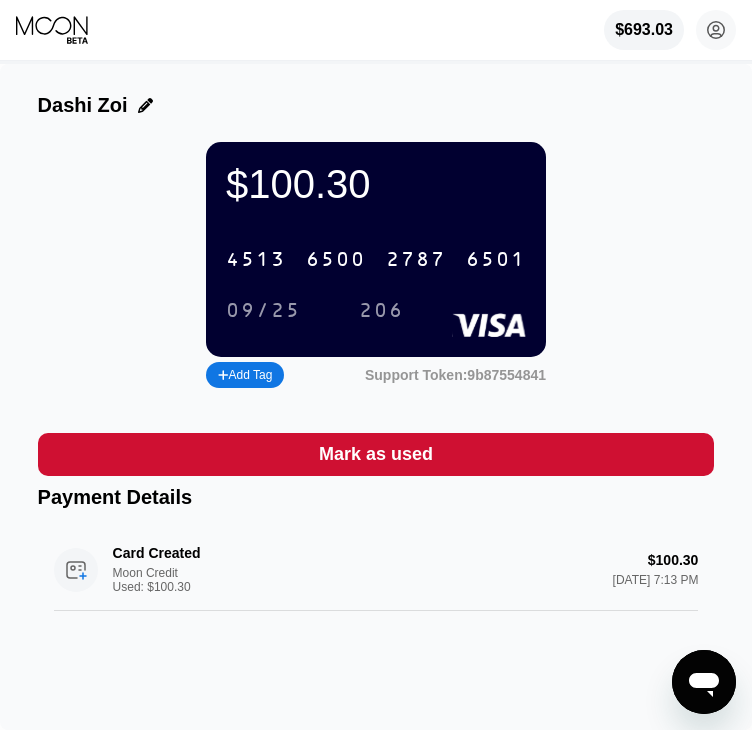 click on "6501" at bounding box center [496, 260] 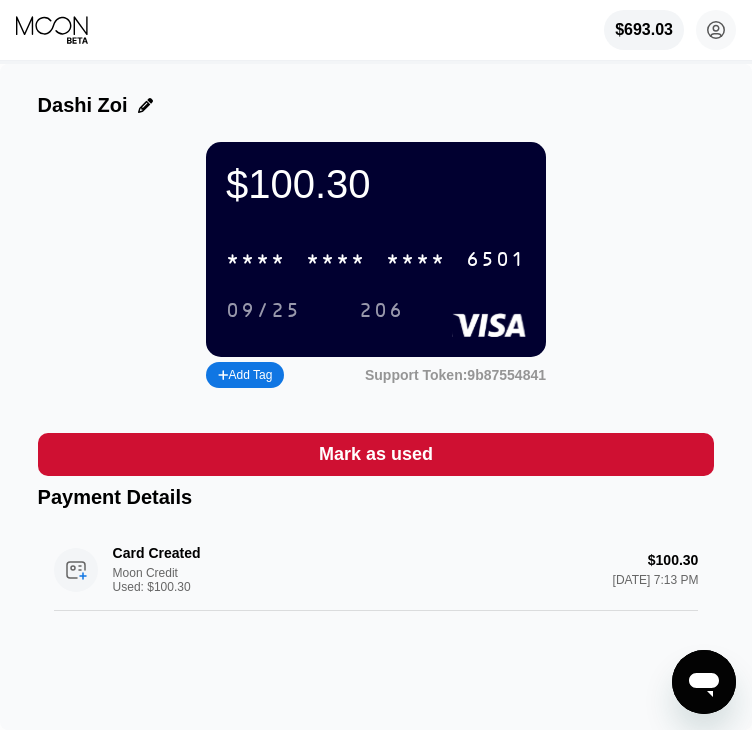click on "6501" at bounding box center (496, 260) 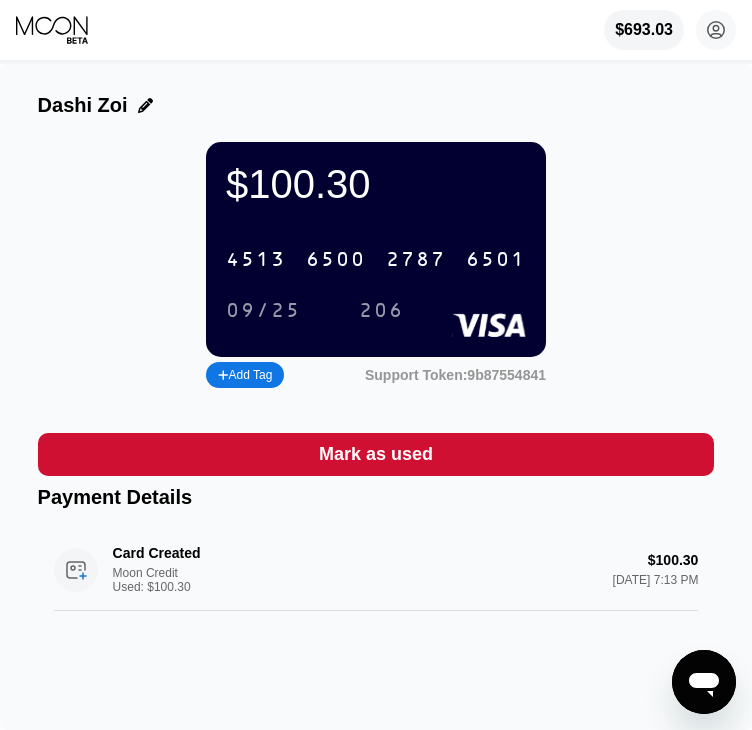 click on "09/25" at bounding box center [263, 311] 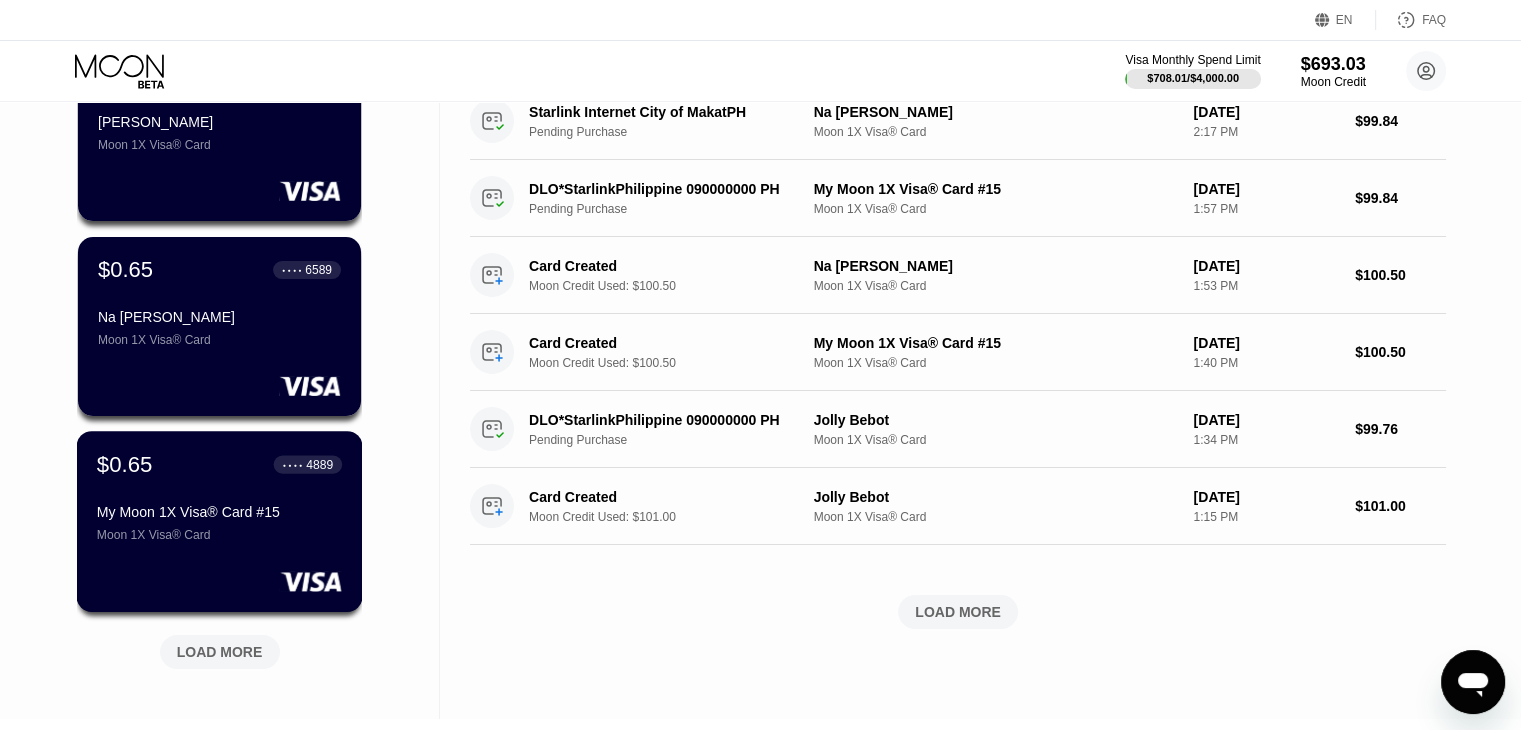 scroll, scrollTop: 896, scrollLeft: 0, axis: vertical 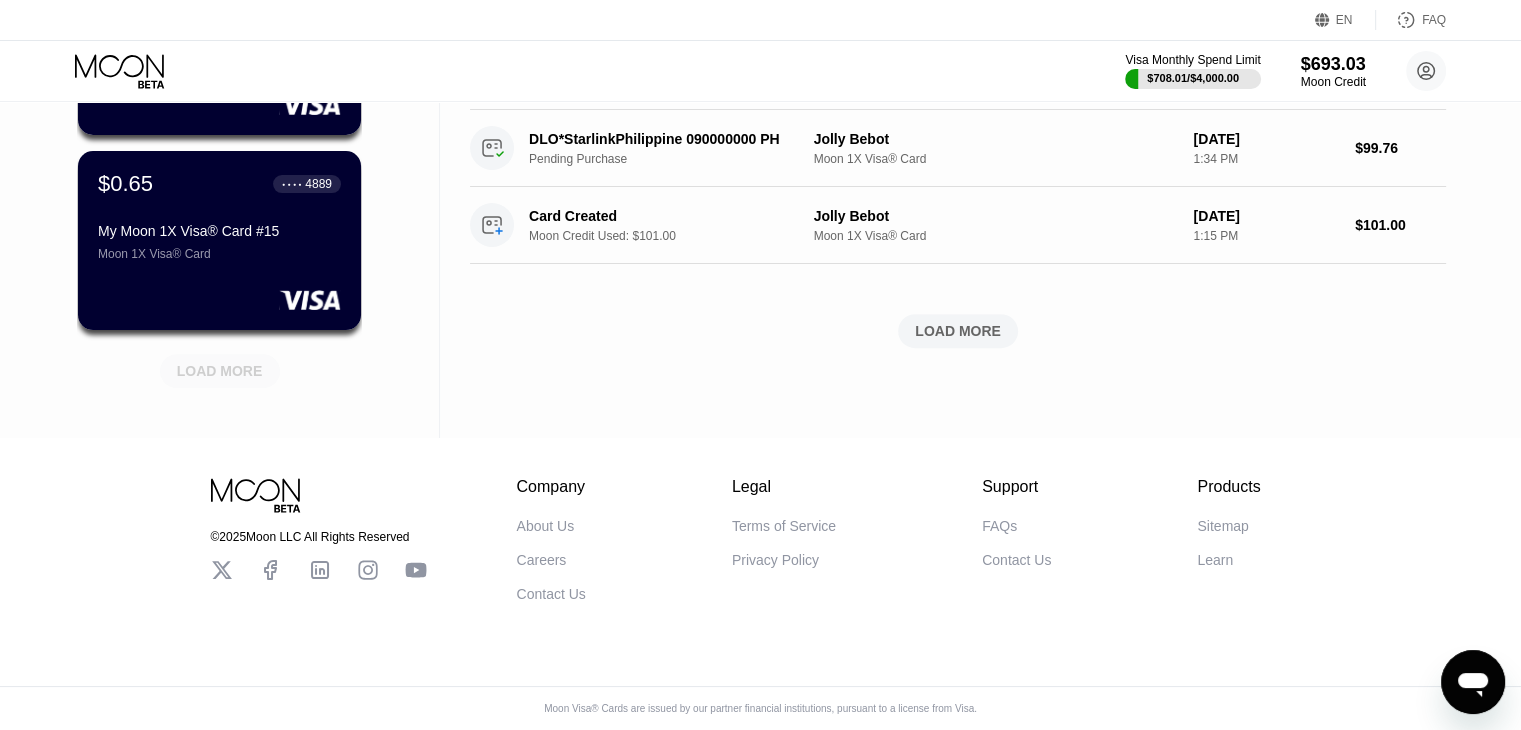 click on "LOAD MORE" at bounding box center [220, 371] 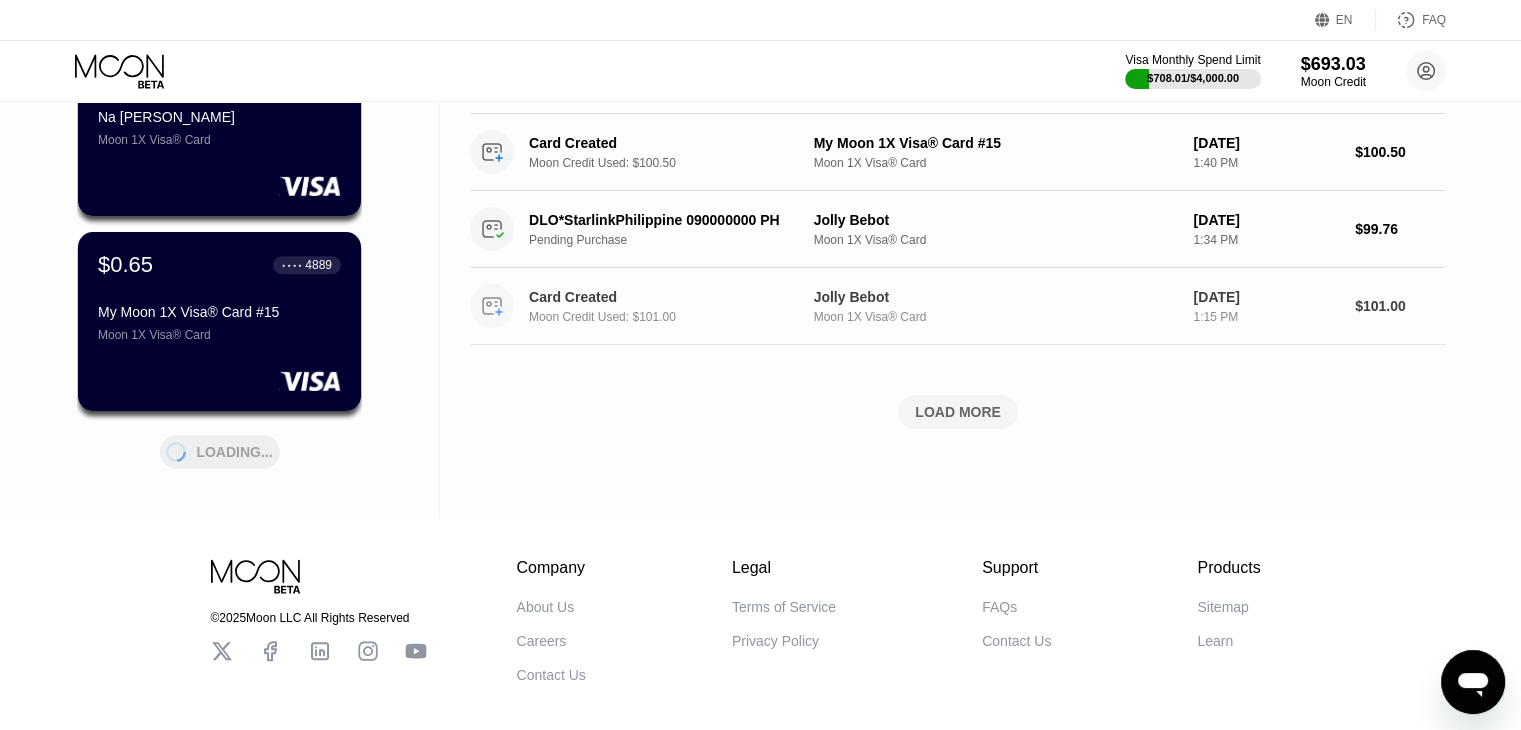 scroll, scrollTop: 796, scrollLeft: 0, axis: vertical 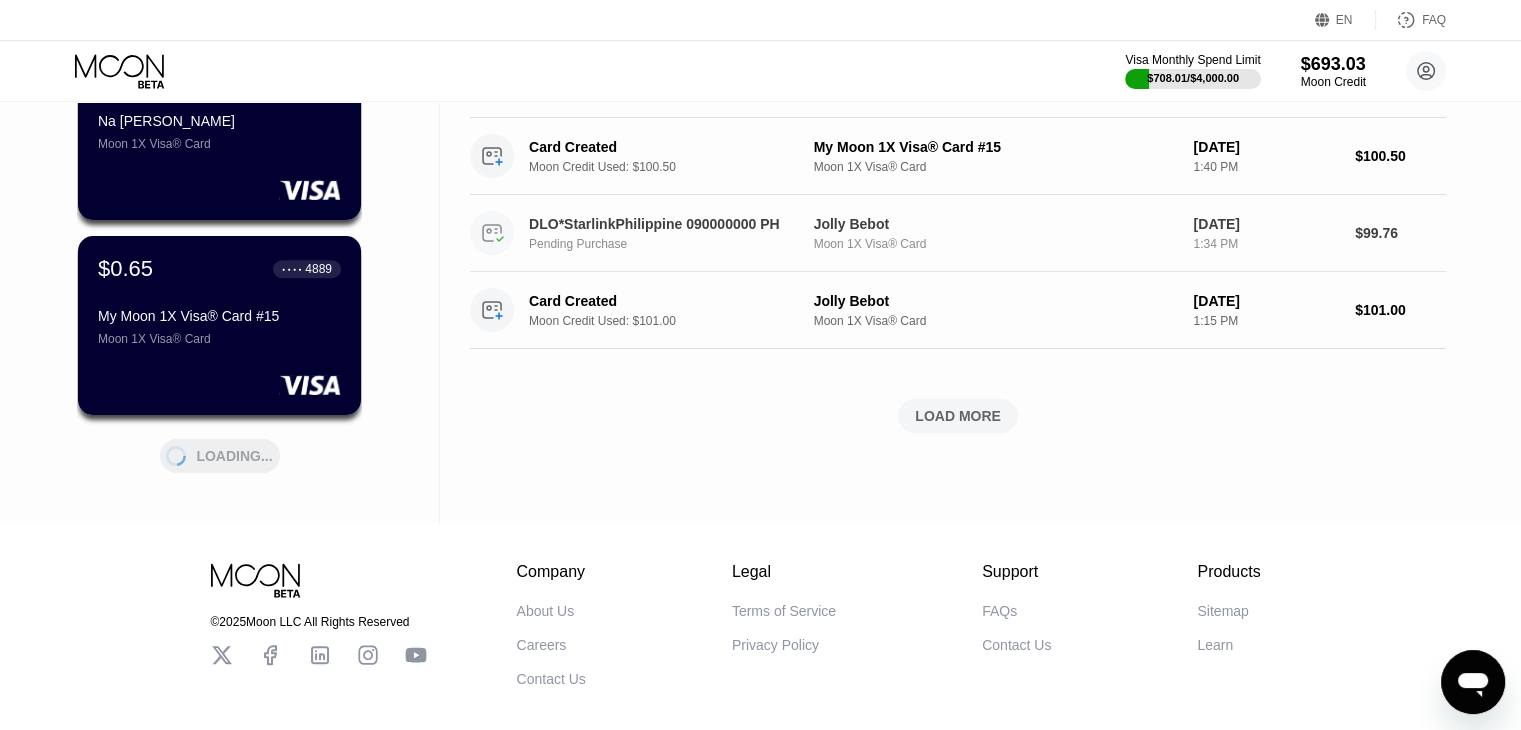 click on "Moon 1X Visa® Card" at bounding box center (996, 244) 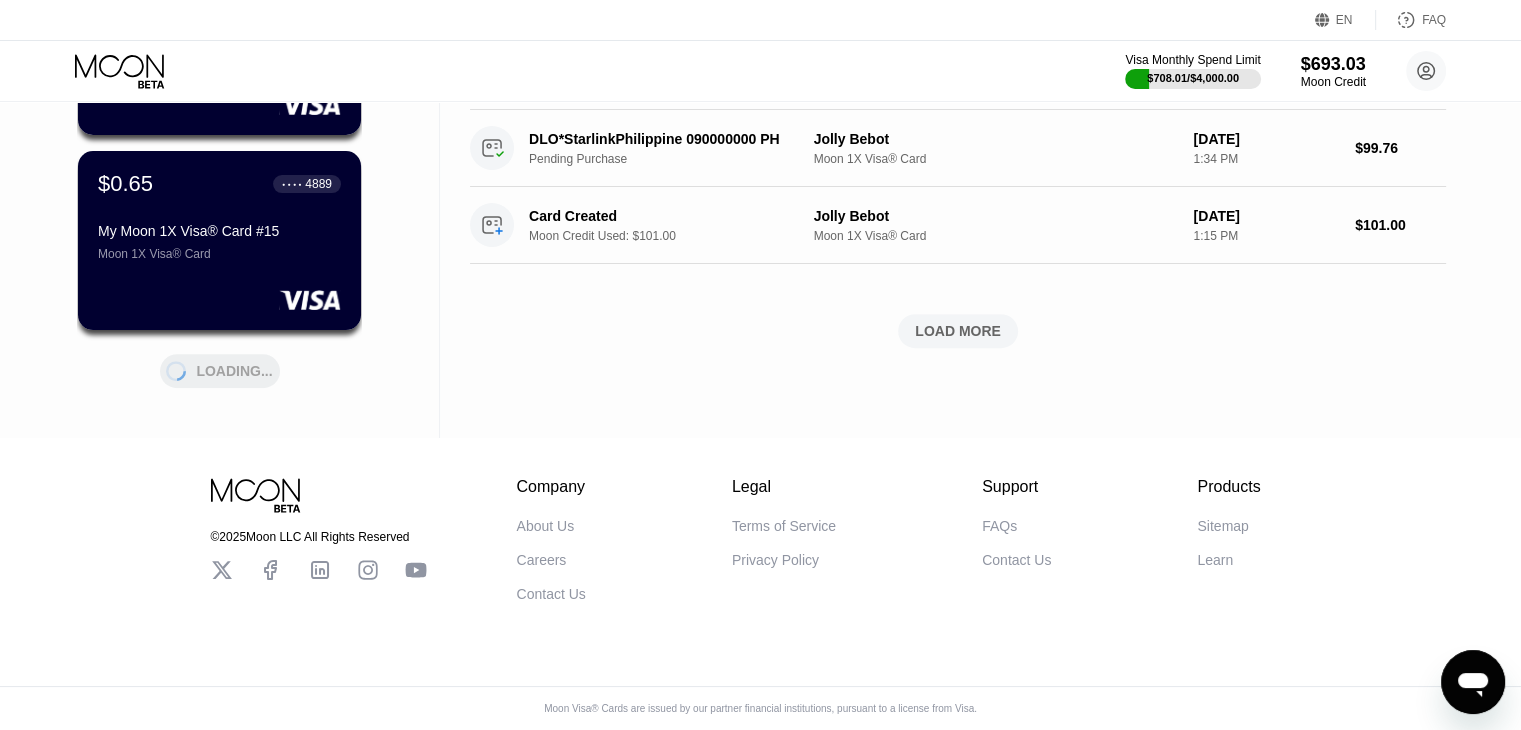 scroll, scrollTop: 796, scrollLeft: 0, axis: vertical 